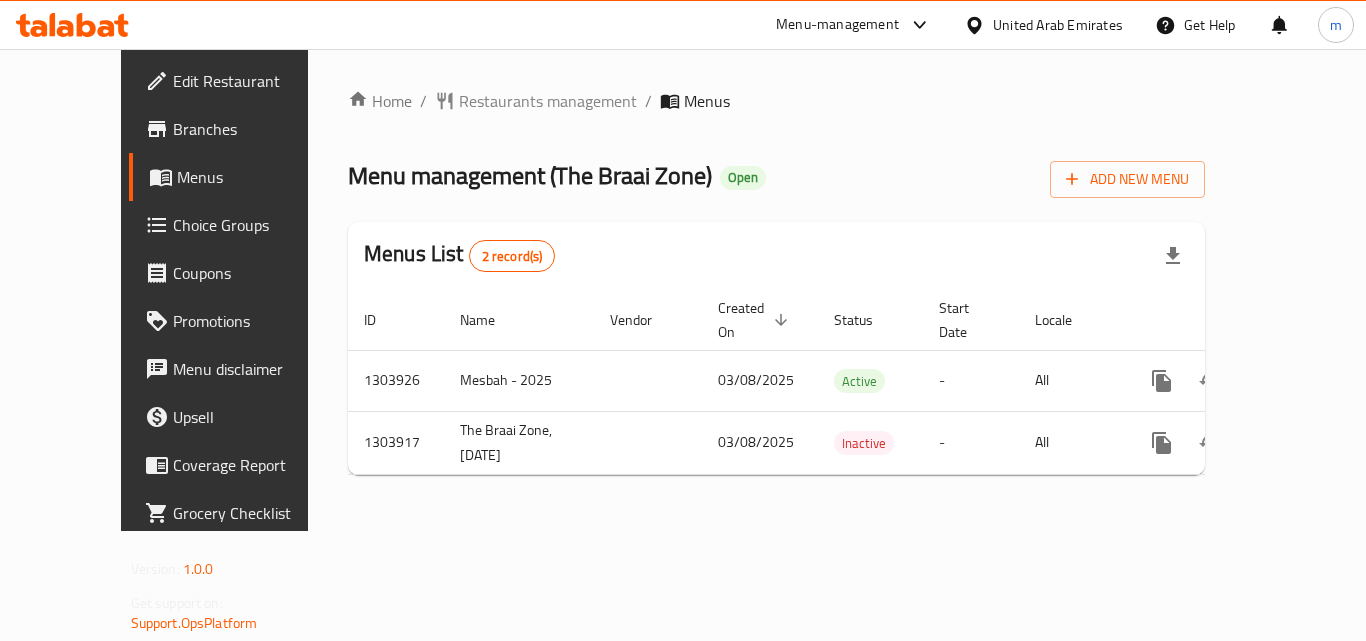 scroll, scrollTop: 0, scrollLeft: 0, axis: both 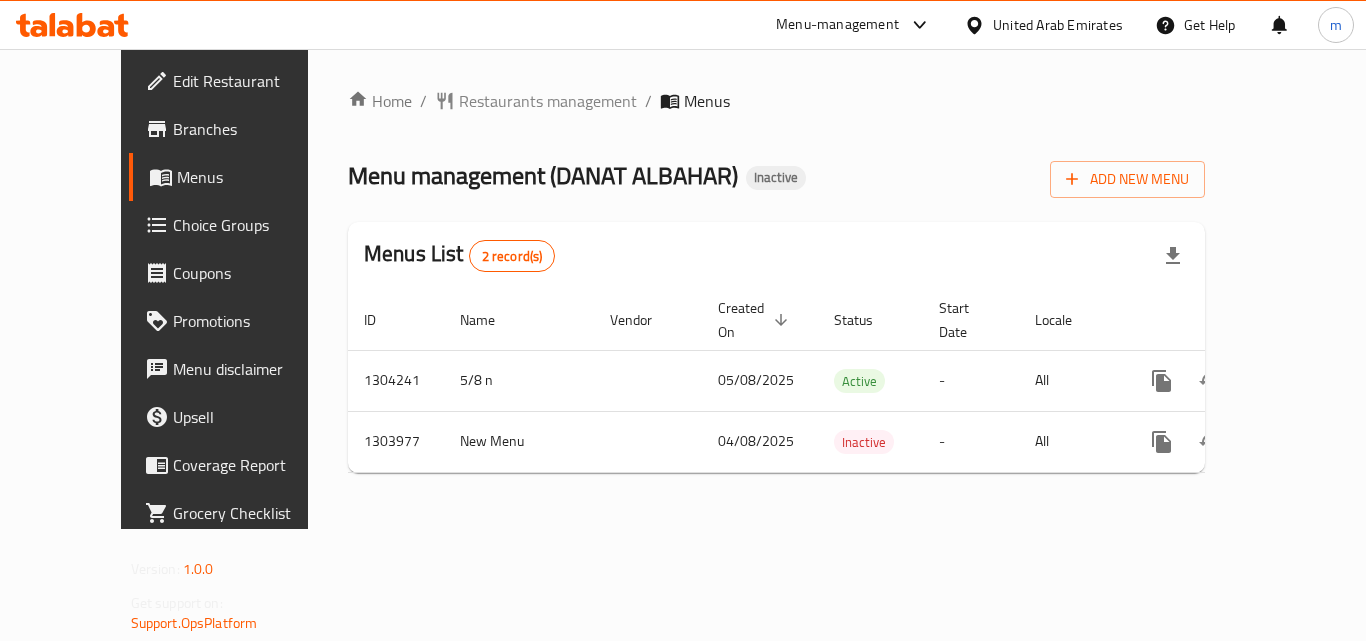 click 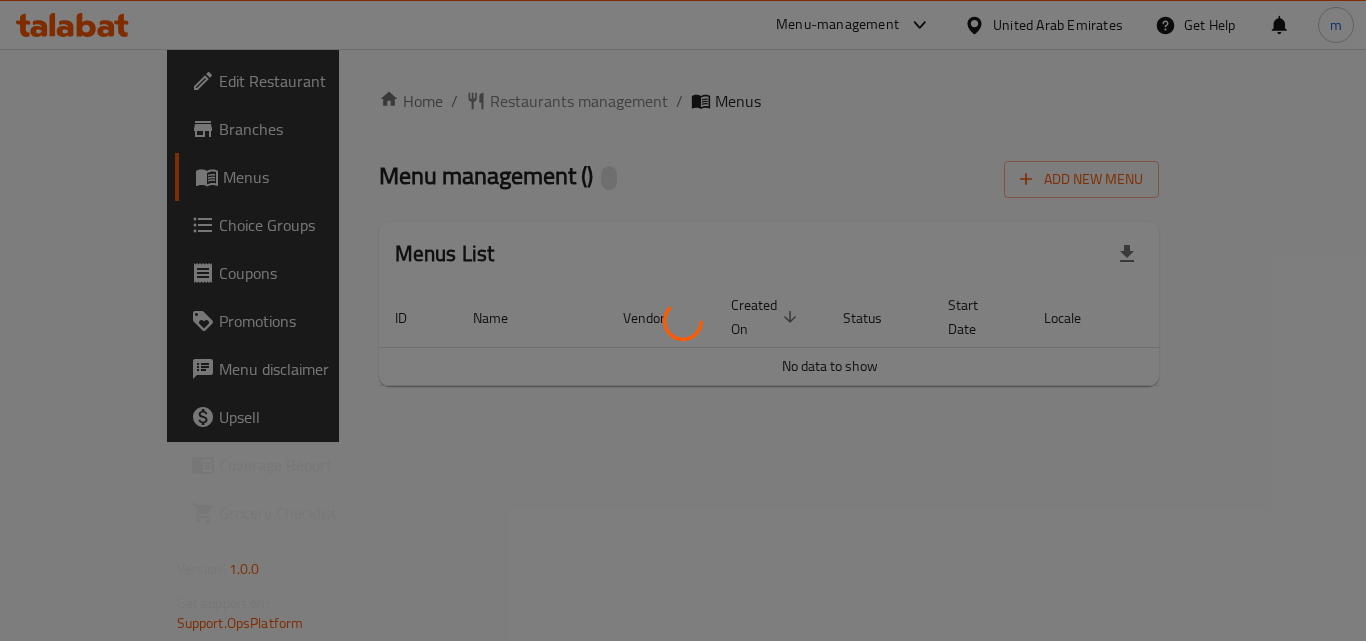 scroll, scrollTop: 0, scrollLeft: 0, axis: both 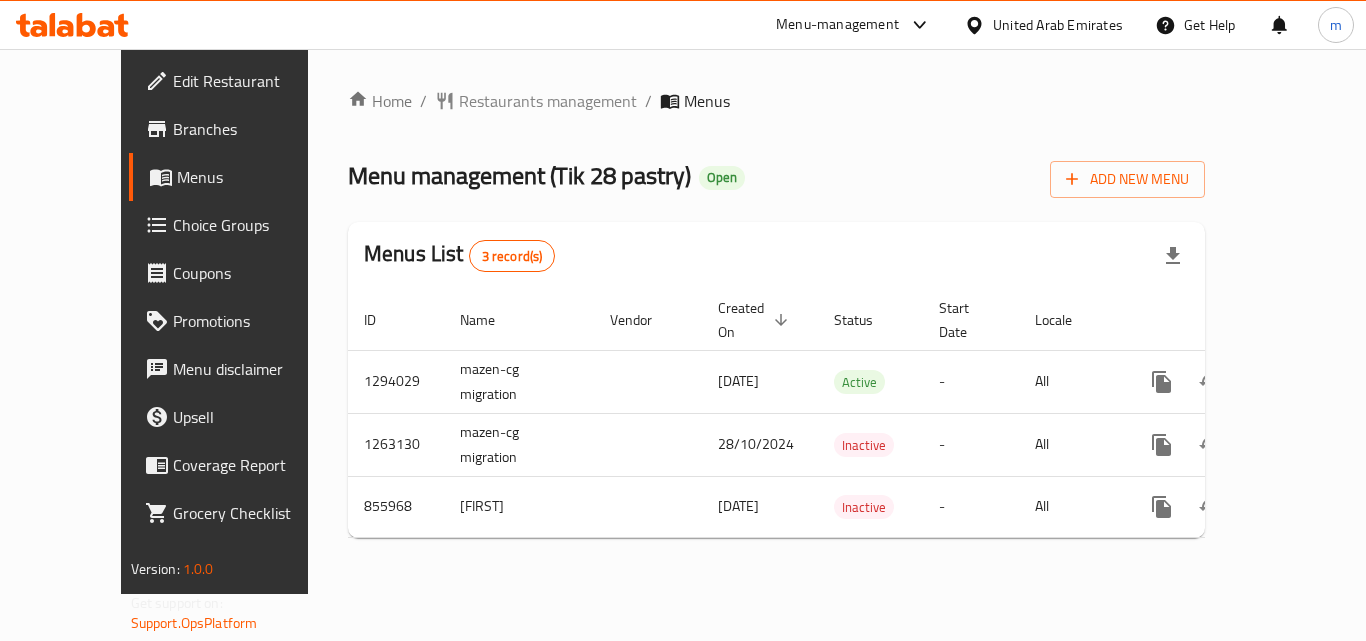 click 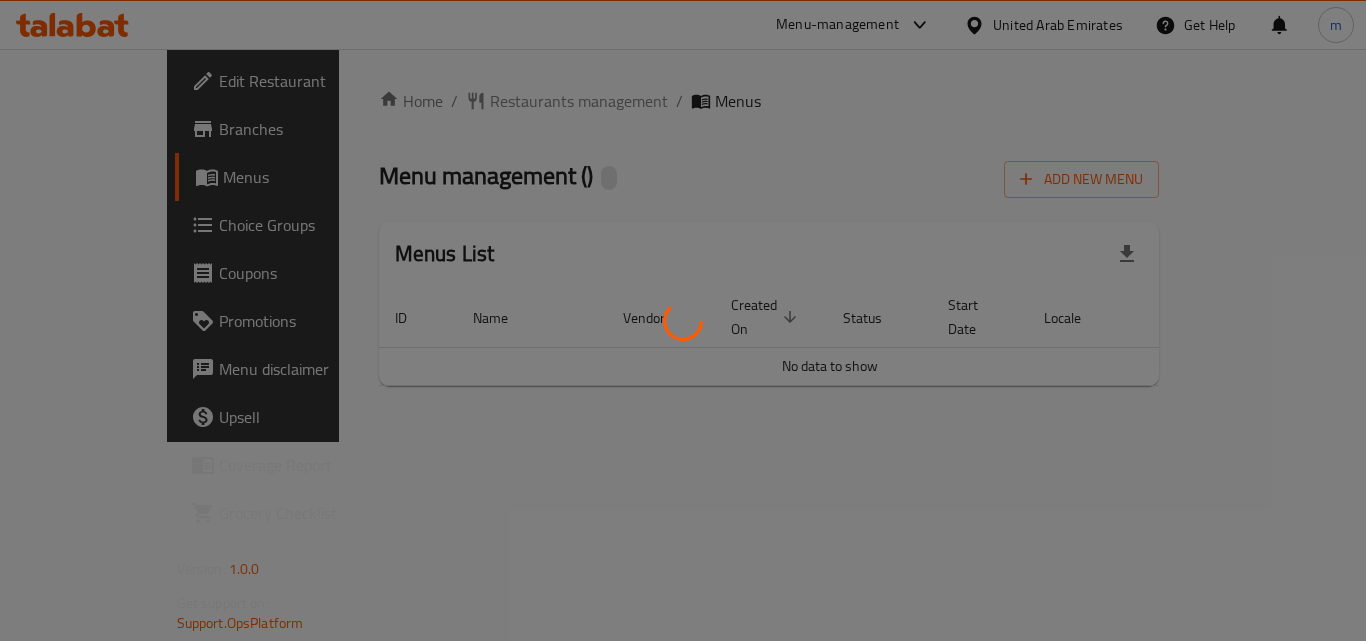 scroll, scrollTop: 0, scrollLeft: 0, axis: both 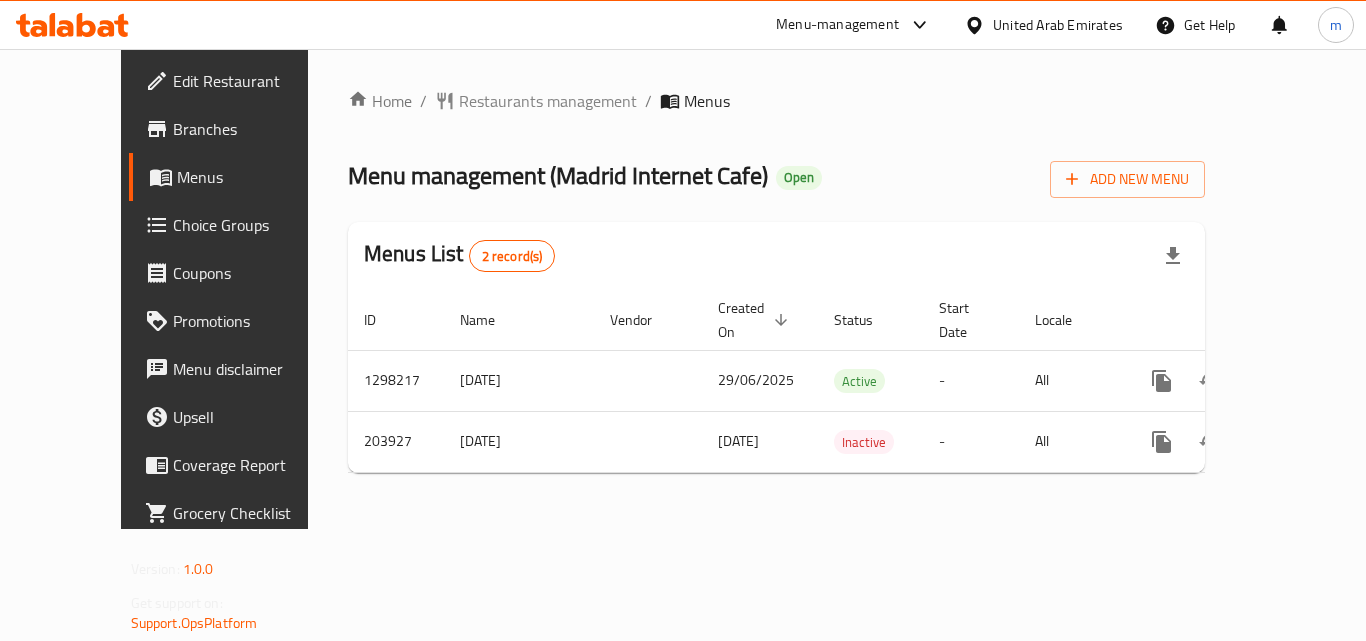 click 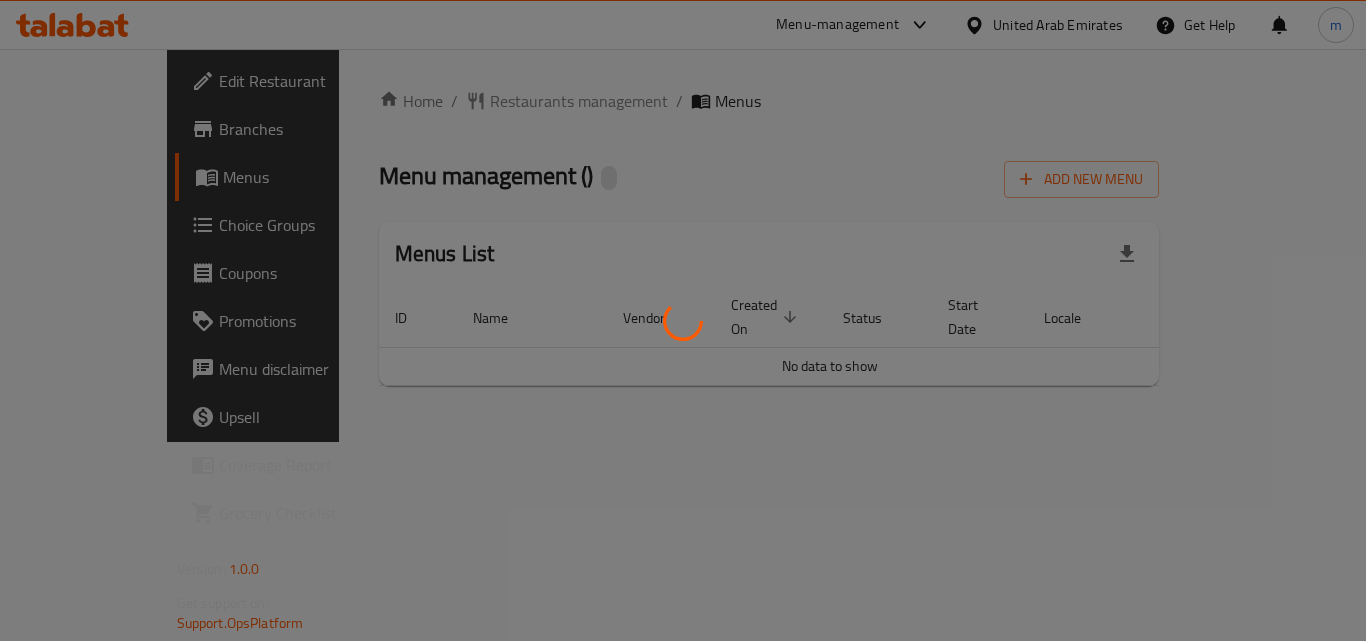 scroll, scrollTop: 0, scrollLeft: 0, axis: both 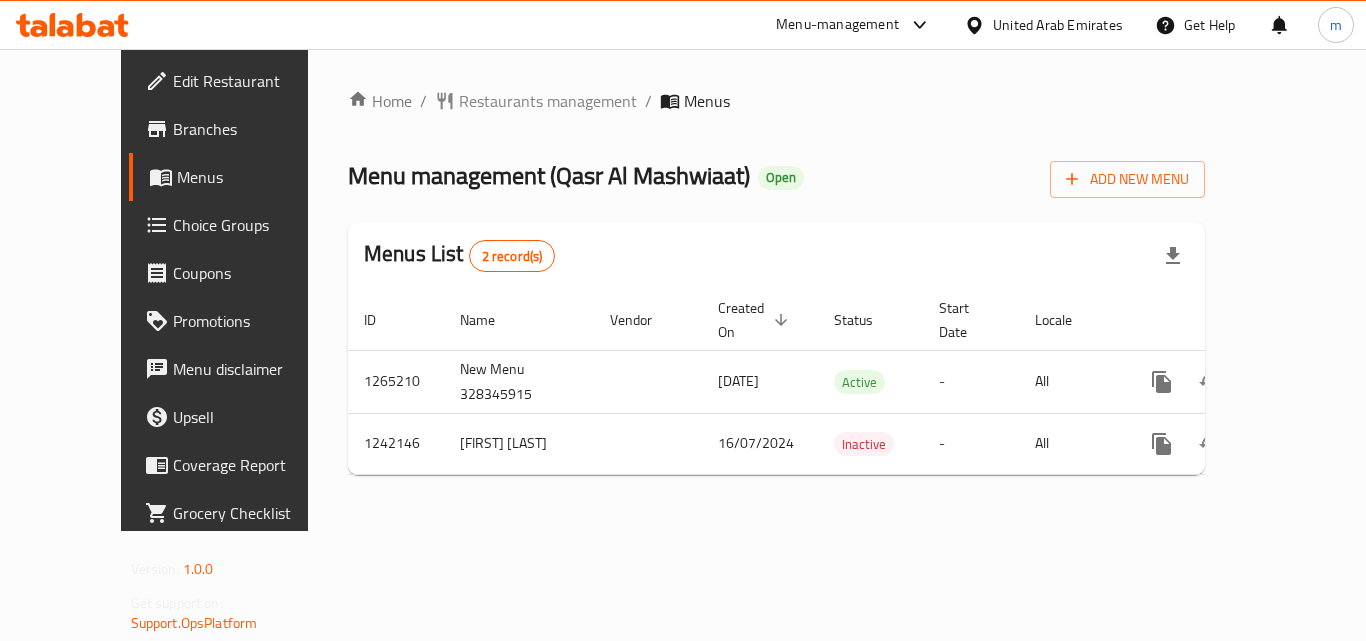 click 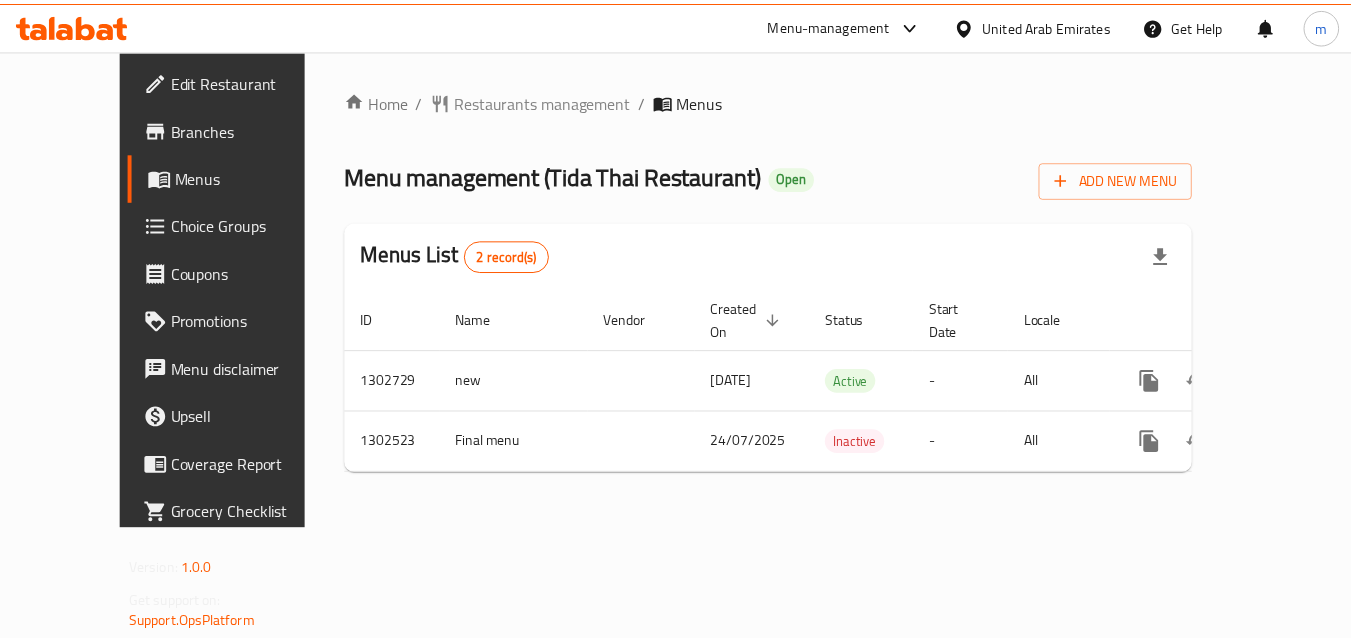 scroll, scrollTop: 0, scrollLeft: 0, axis: both 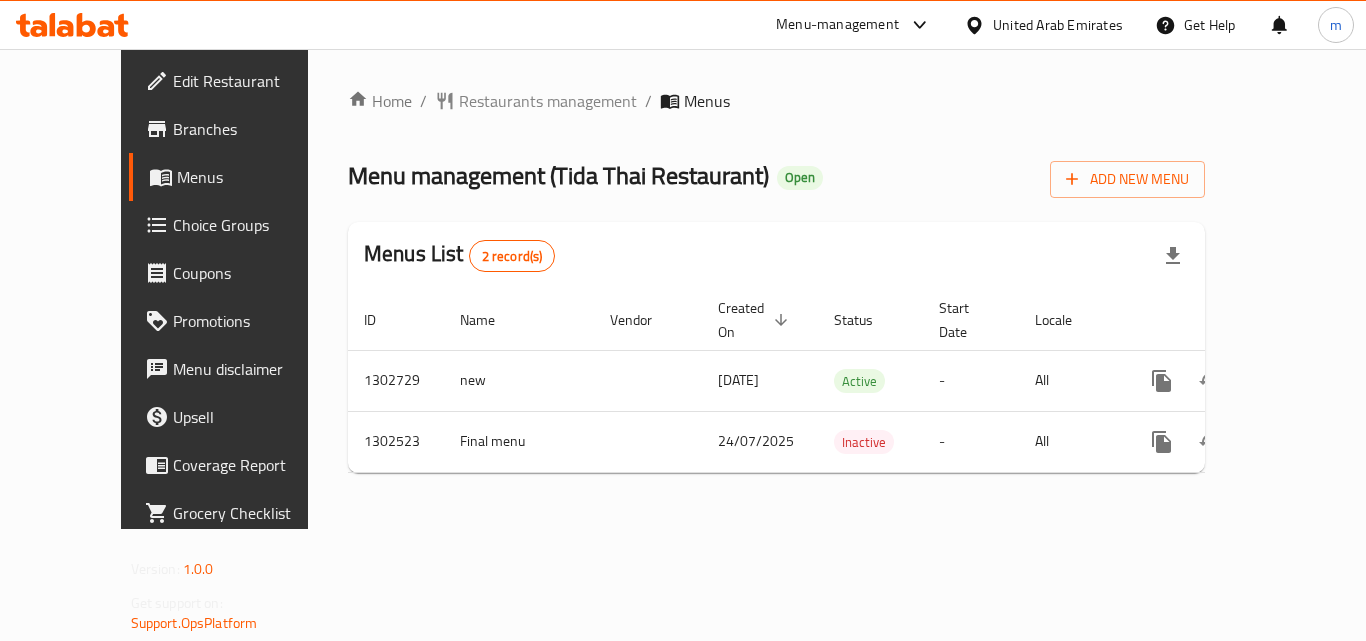 click on "Choice Groups" at bounding box center [239, 225] 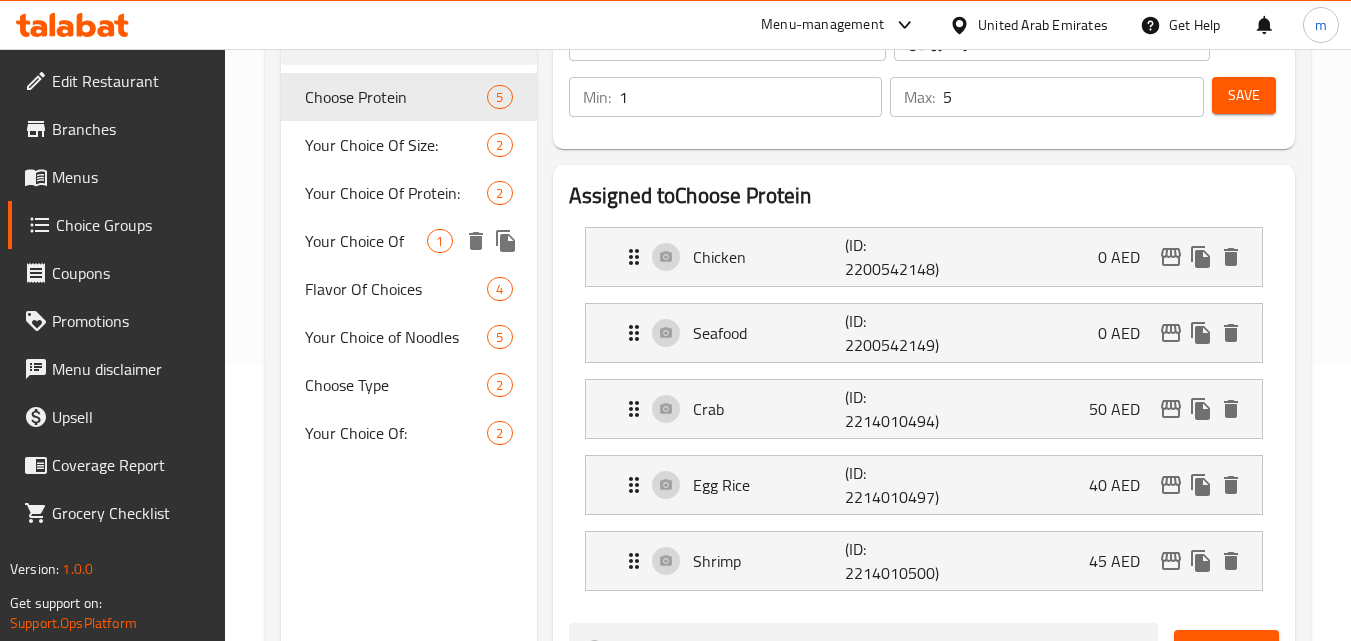 scroll, scrollTop: 300, scrollLeft: 0, axis: vertical 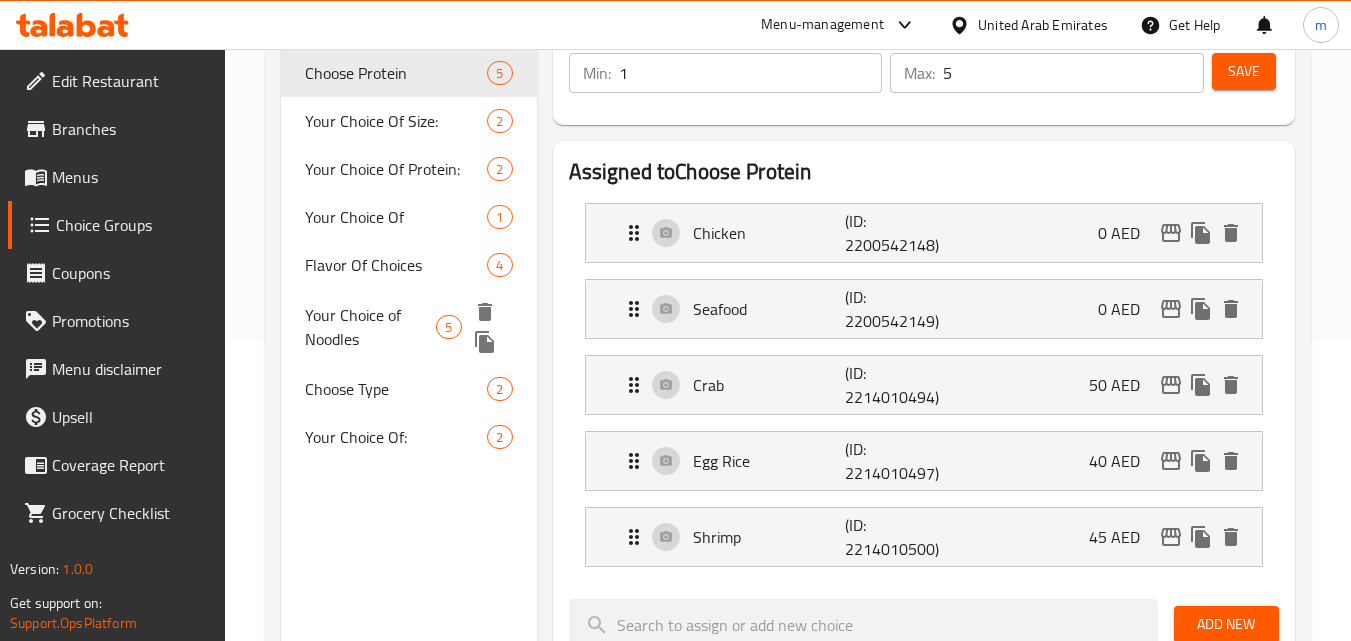 click on "Your Choice of Noodles" at bounding box center (370, 327) 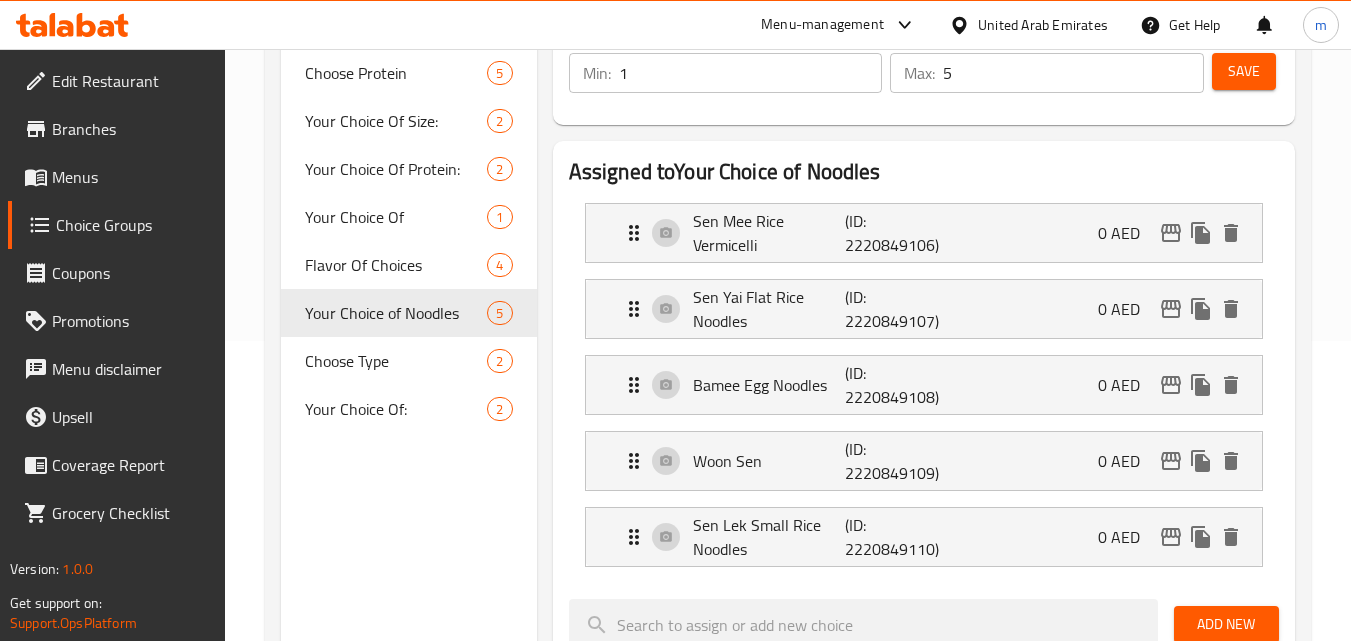 type on "Your Choice of Noodles" 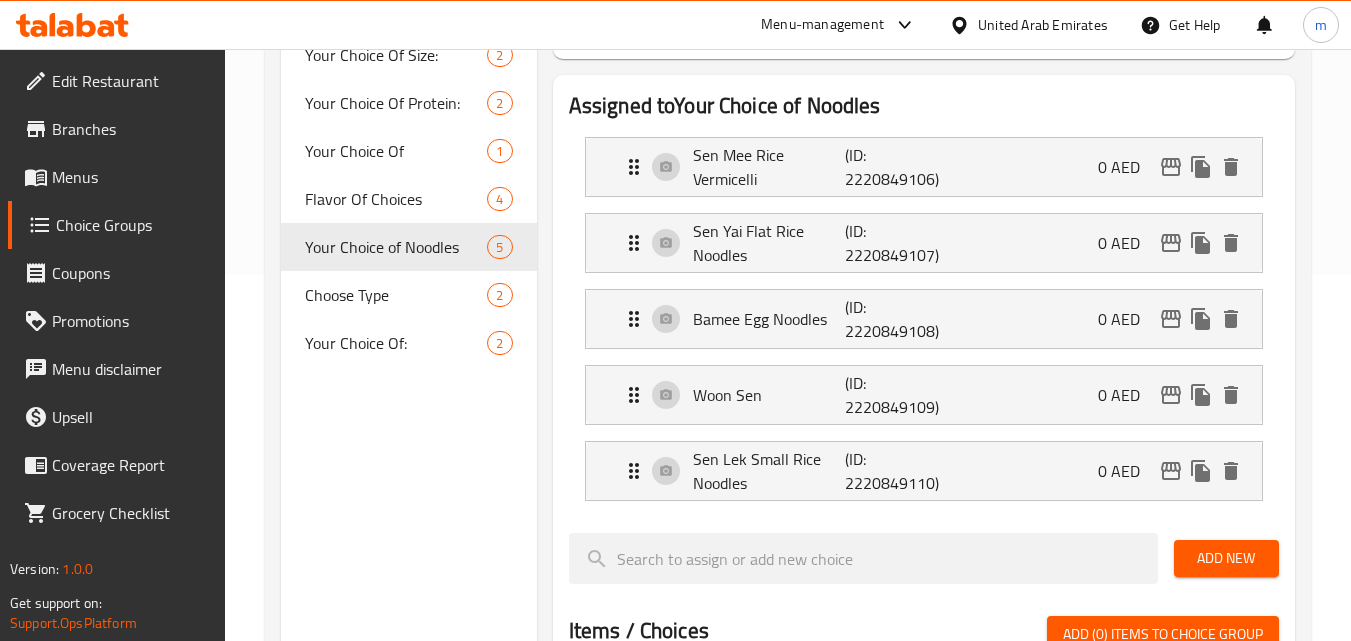scroll, scrollTop: 400, scrollLeft: 0, axis: vertical 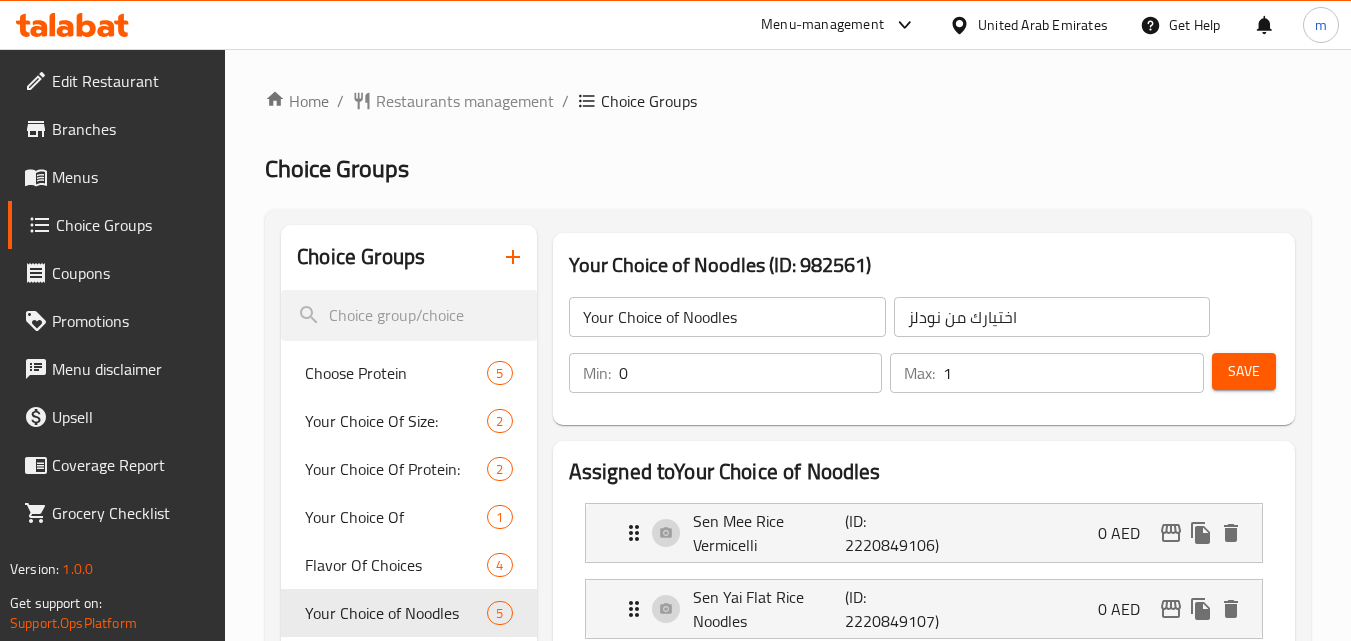 click 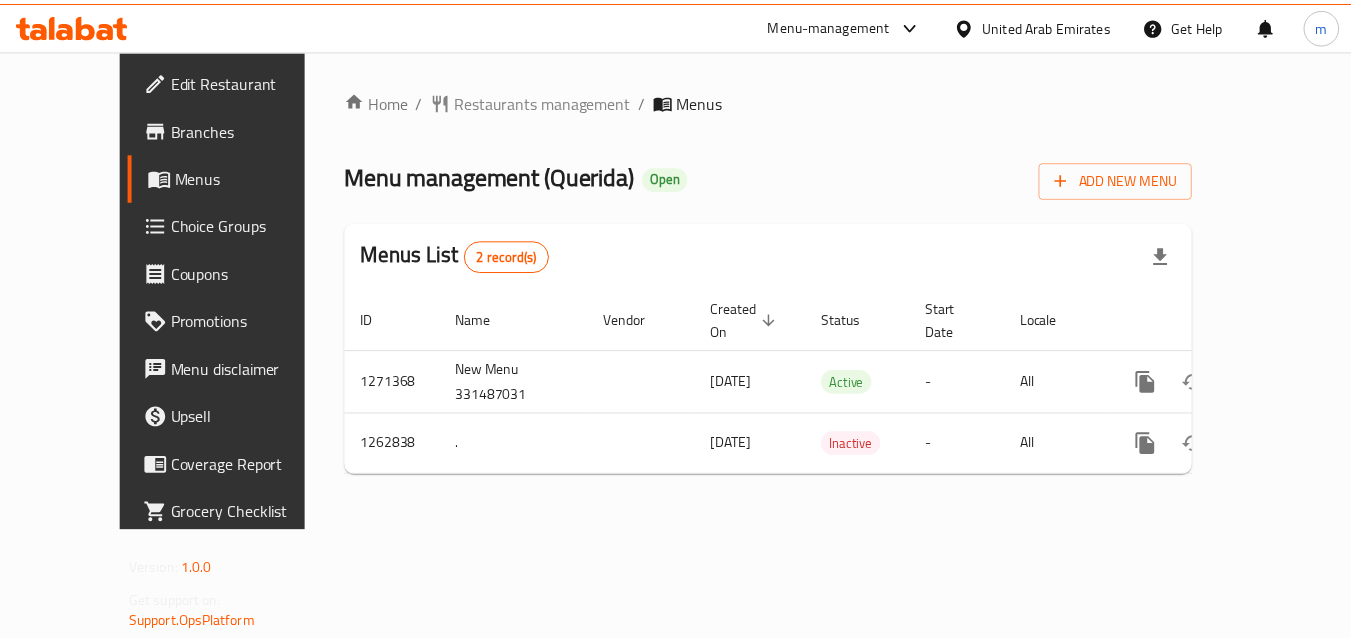 scroll, scrollTop: 0, scrollLeft: 0, axis: both 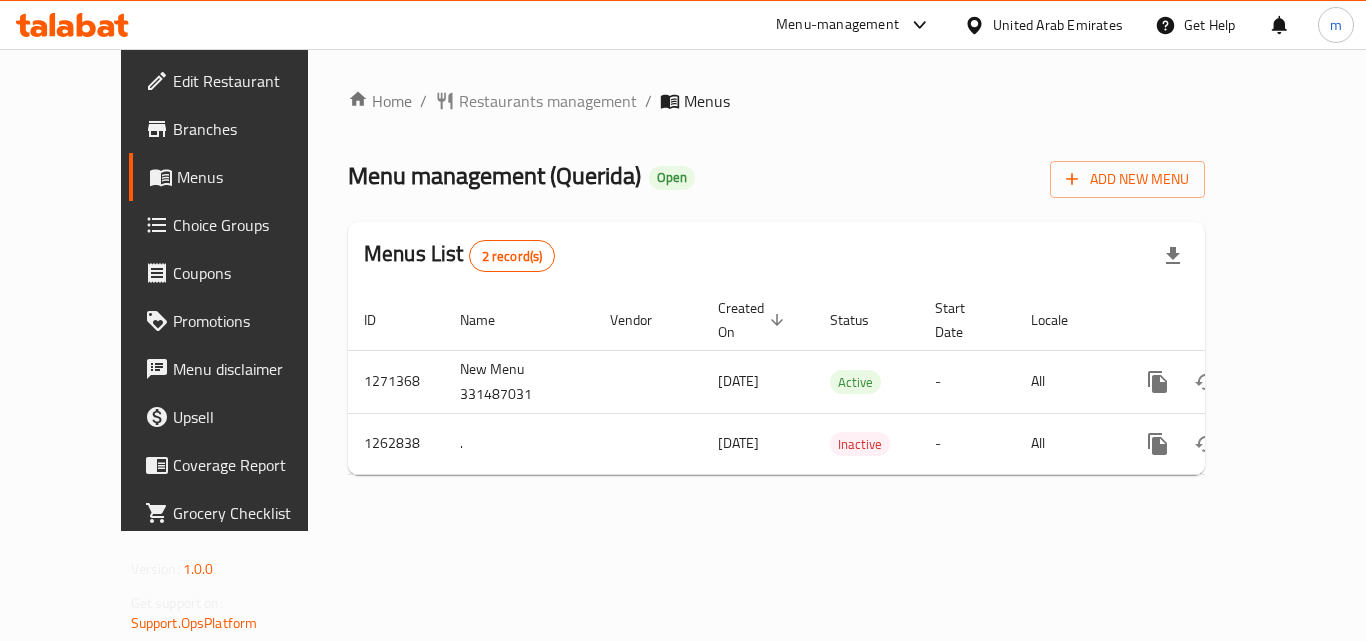 click on "Choice Groups" at bounding box center (253, 225) 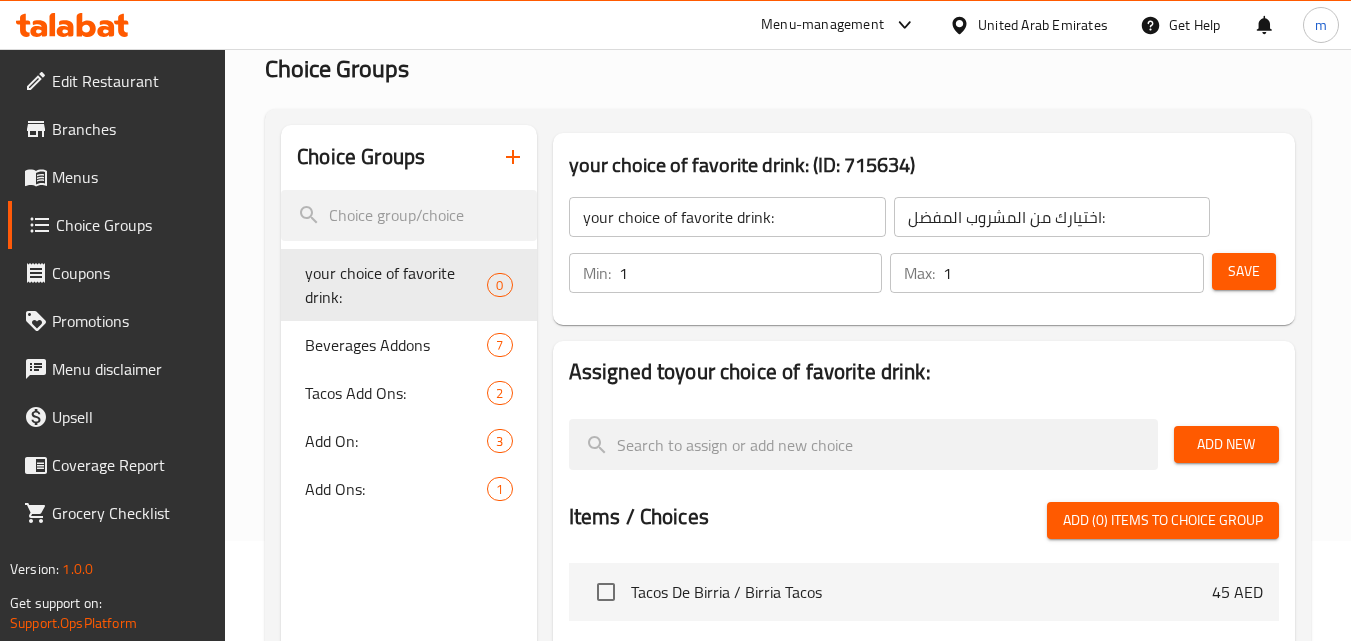 scroll, scrollTop: 300, scrollLeft: 0, axis: vertical 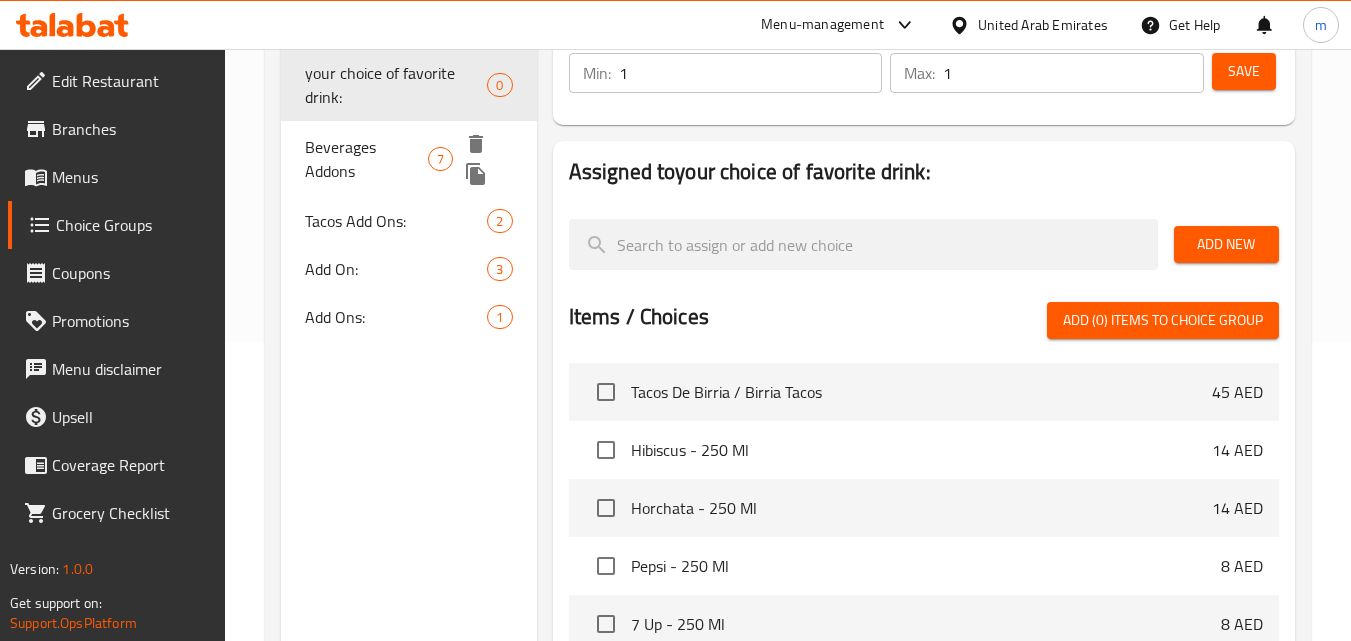 click on "Beverages Addons" at bounding box center [366, 159] 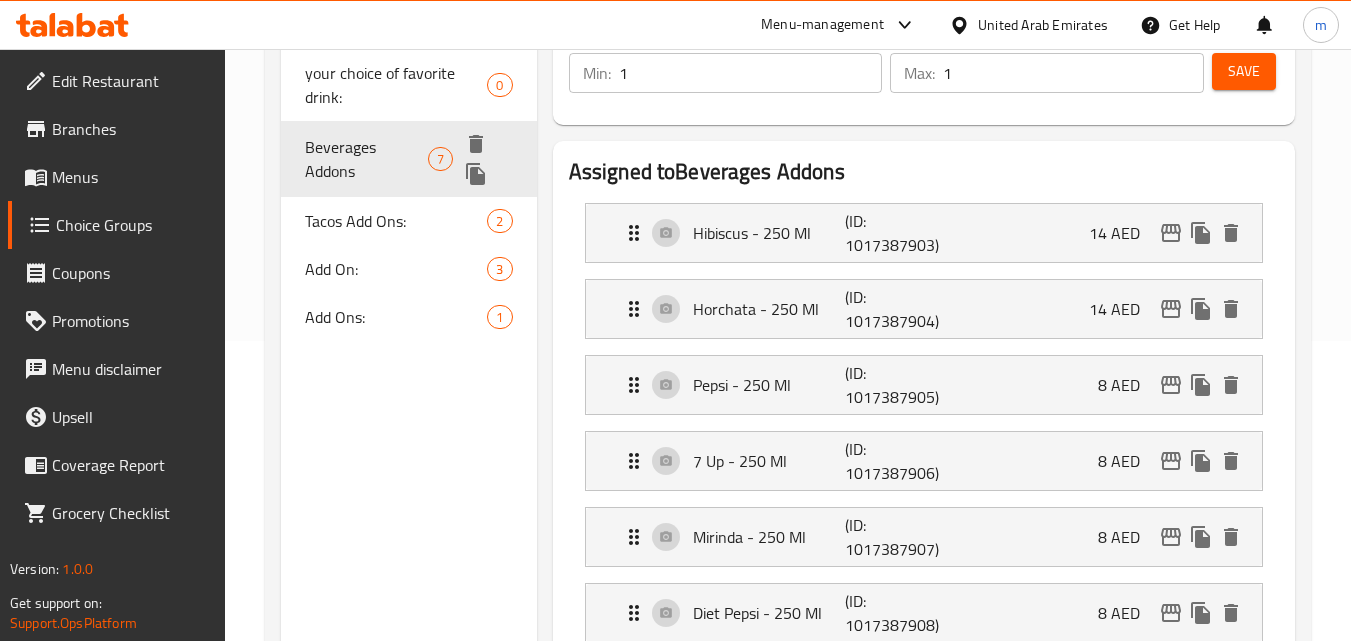 type on "Beverages Addons" 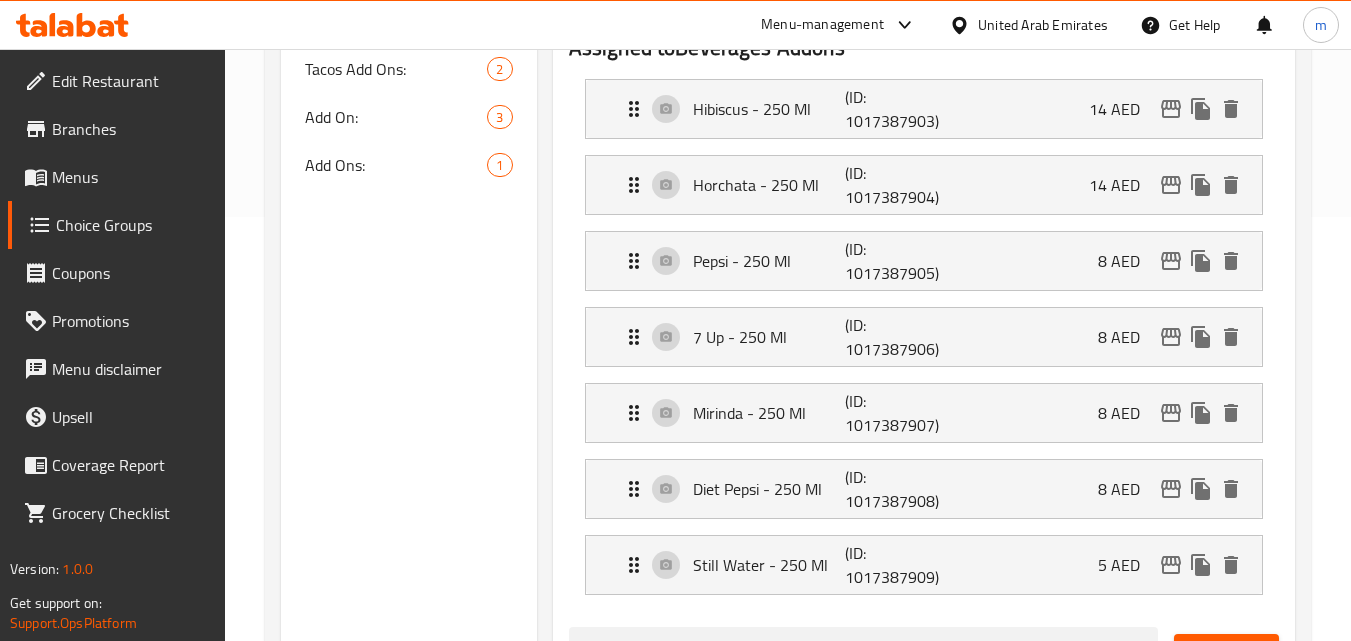 scroll, scrollTop: 200, scrollLeft: 0, axis: vertical 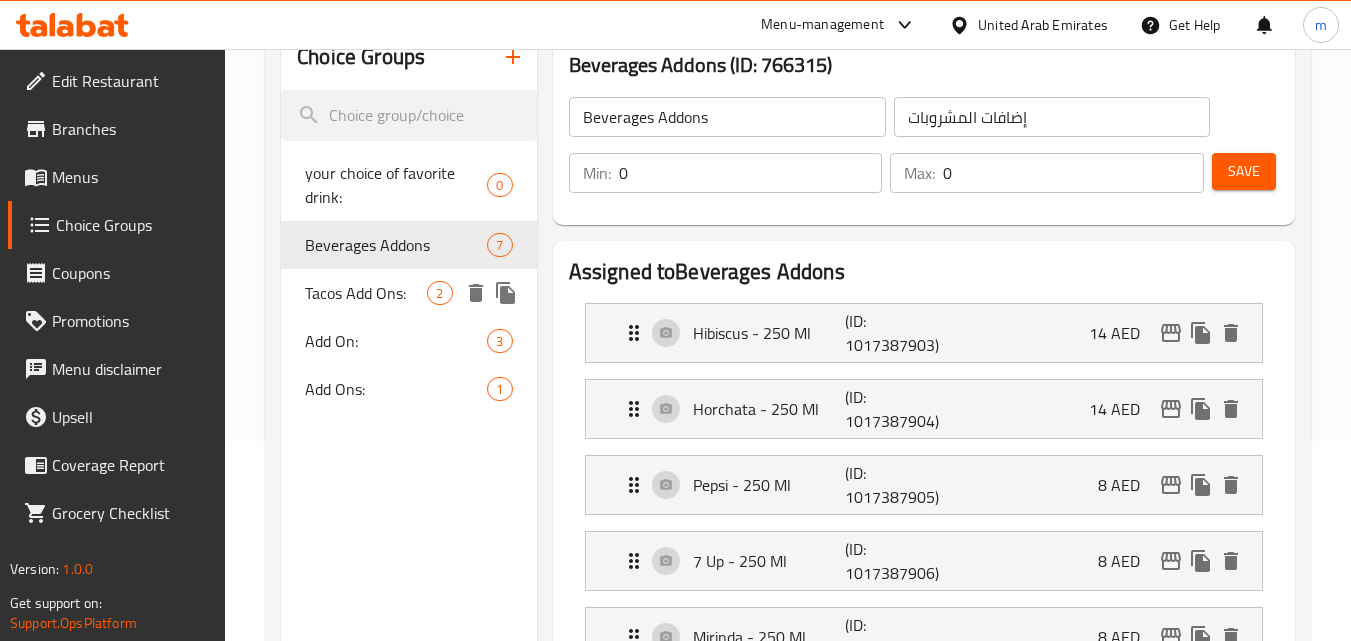 click on "Tacos Add Ons:" at bounding box center (366, 293) 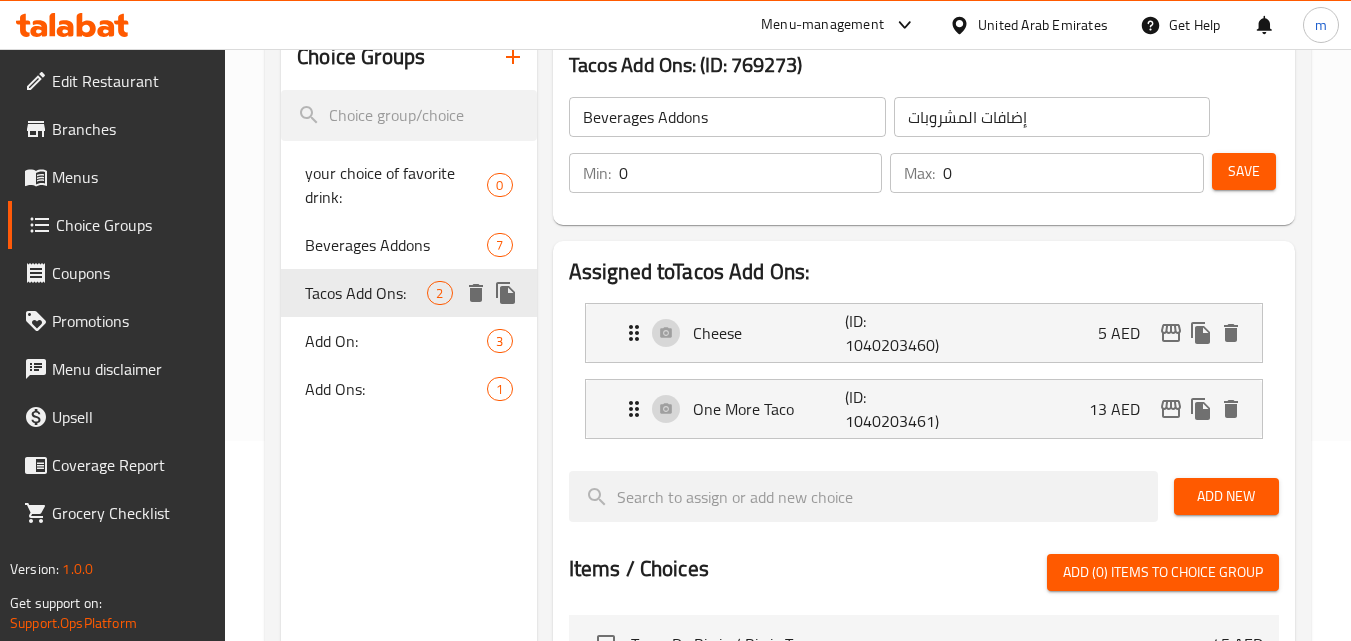 type on "Tacos Add Ons:" 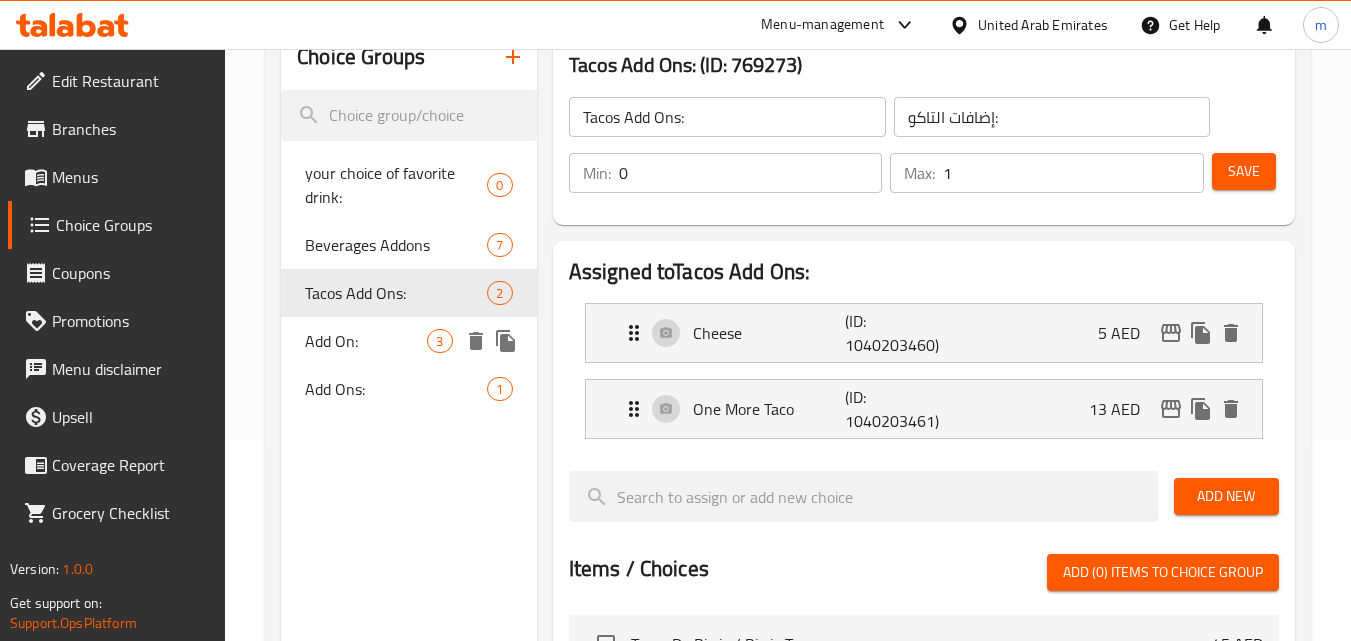 click on "Add On:" at bounding box center [366, 341] 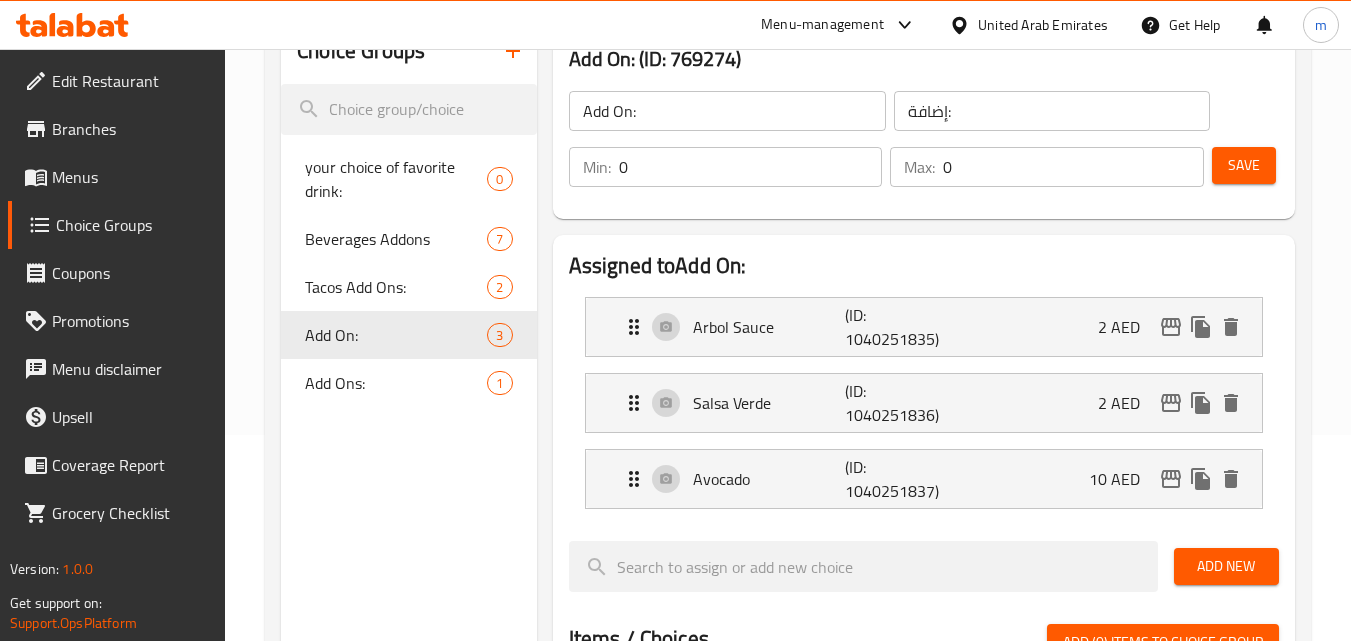 scroll, scrollTop: 300, scrollLeft: 0, axis: vertical 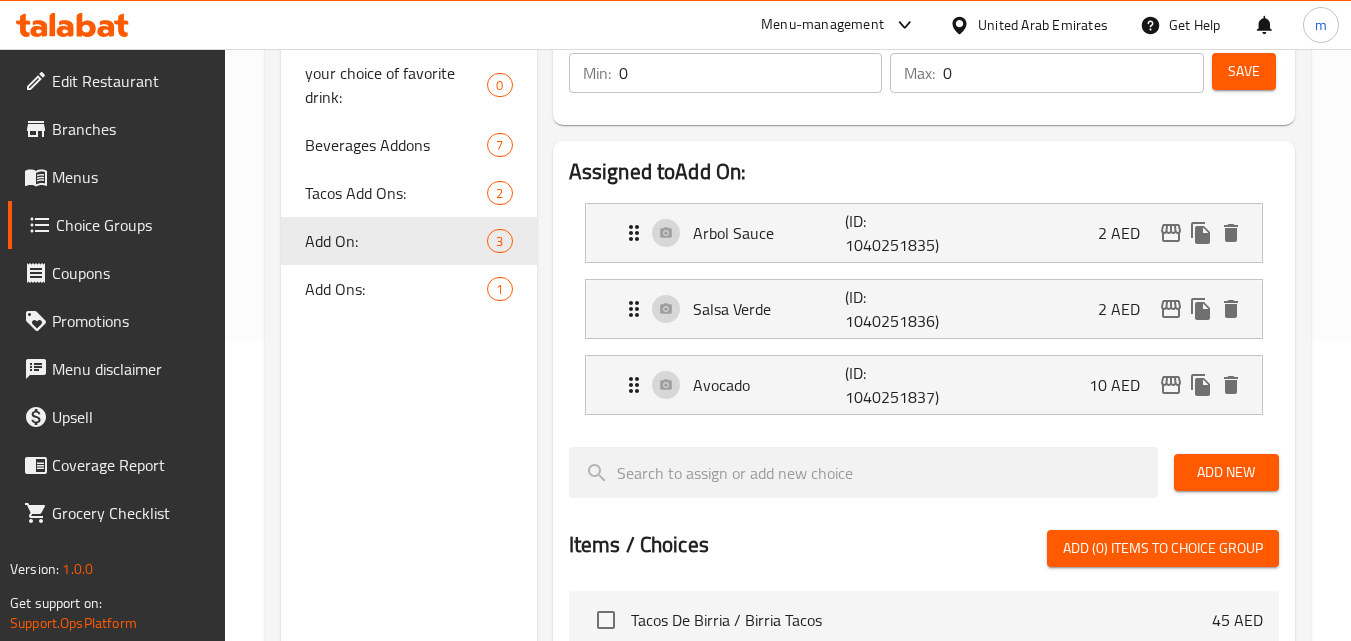 click on "your choice of favorite drink: 0 Beverages Addons 7 Tacos Add Ons: 2 Add On: 3 Add Ons: 1" 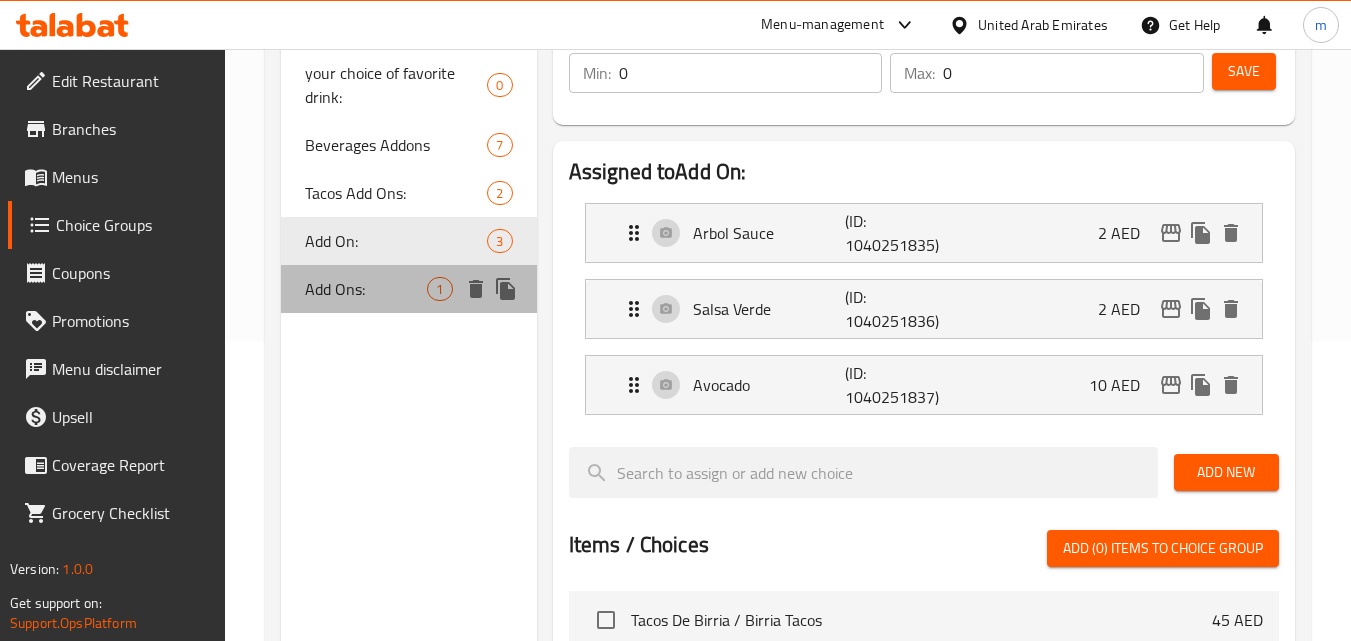 click on "Add Ons:" at bounding box center [366, 289] 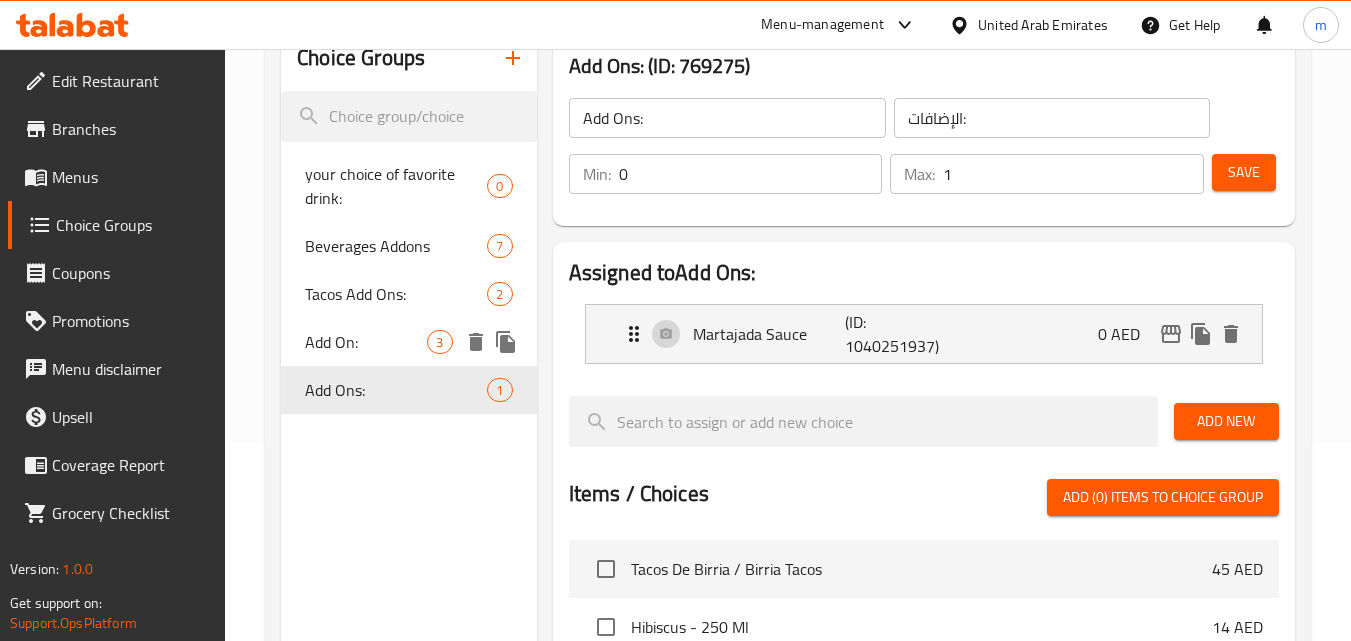 scroll, scrollTop: 200, scrollLeft: 0, axis: vertical 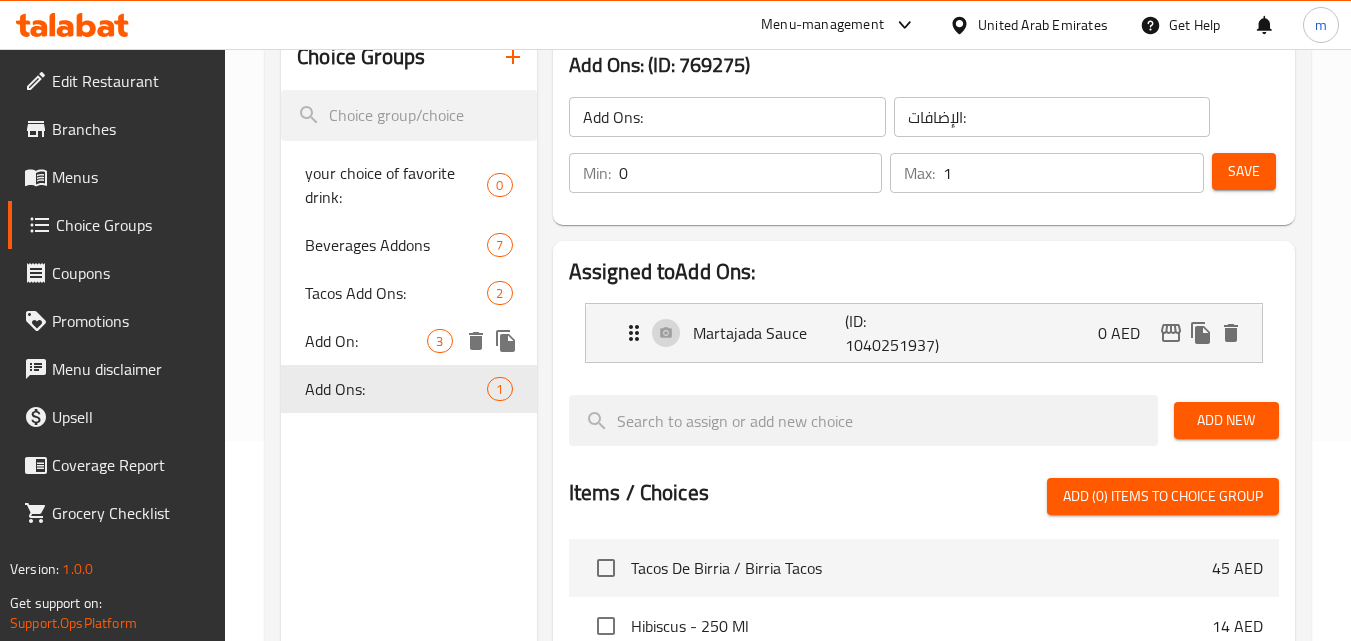click on "Add On: 3" at bounding box center [408, 341] 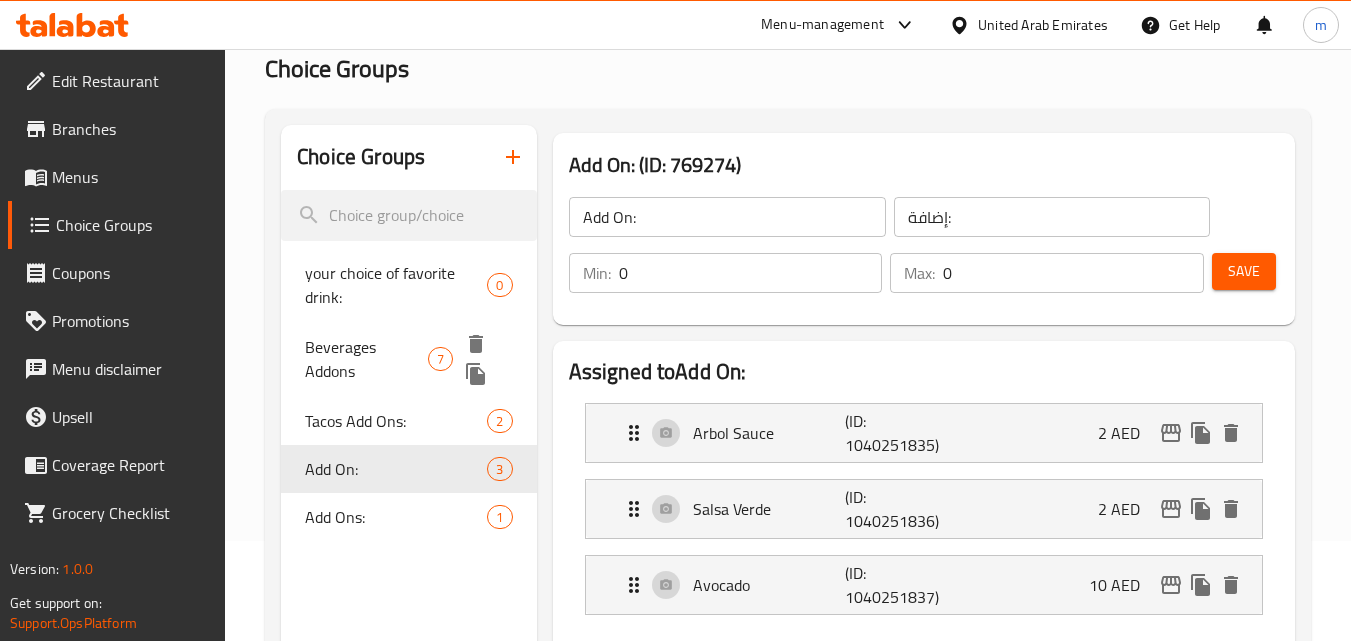 scroll, scrollTop: 200, scrollLeft: 0, axis: vertical 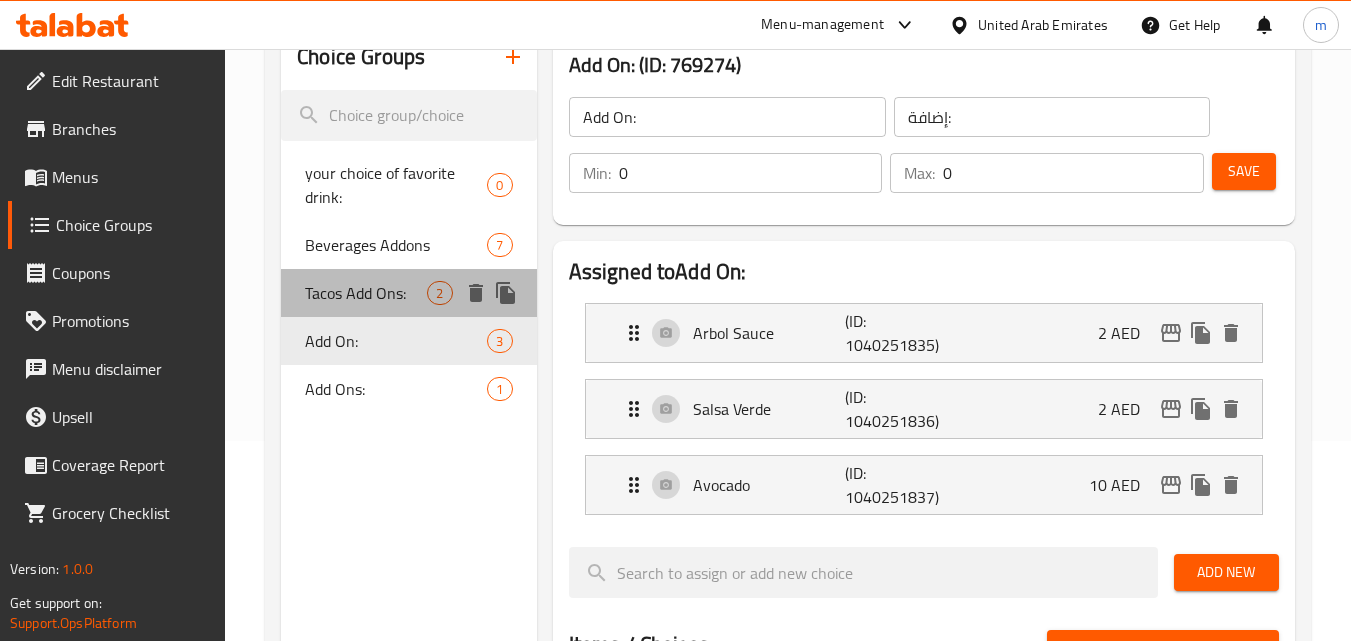 click on "Tacos Add Ons:" at bounding box center (366, 293) 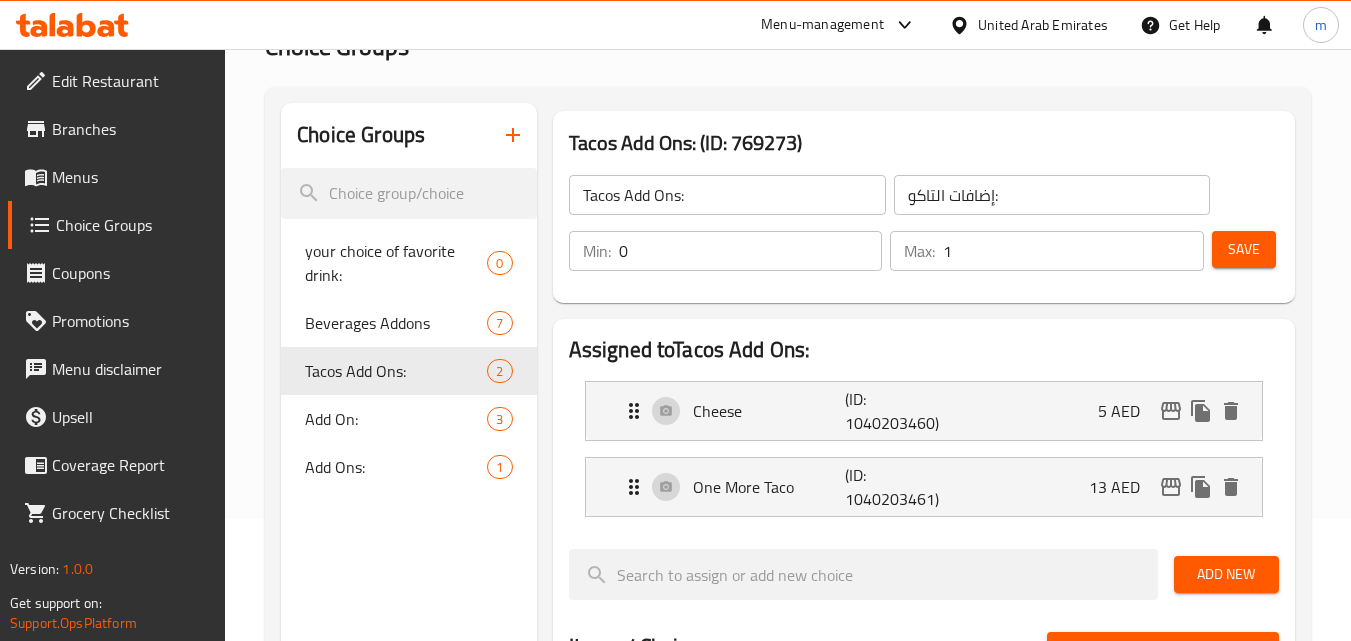 scroll, scrollTop: 100, scrollLeft: 0, axis: vertical 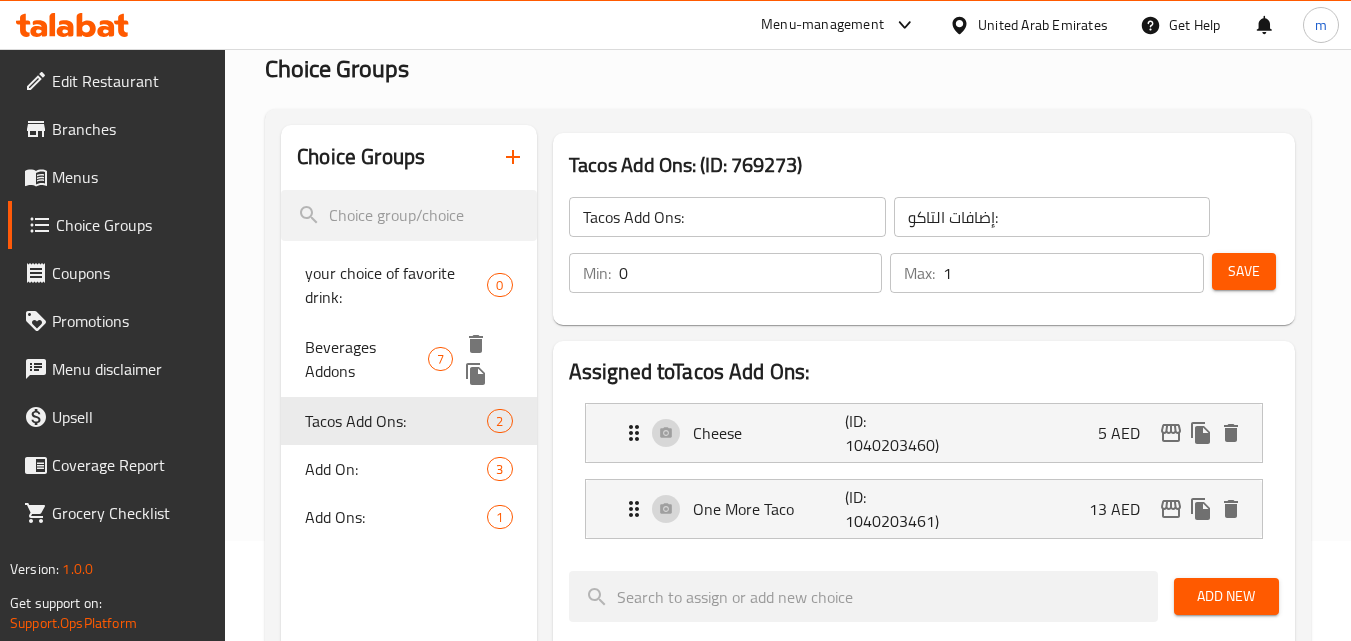 click on "Beverages Addons" at bounding box center [366, 359] 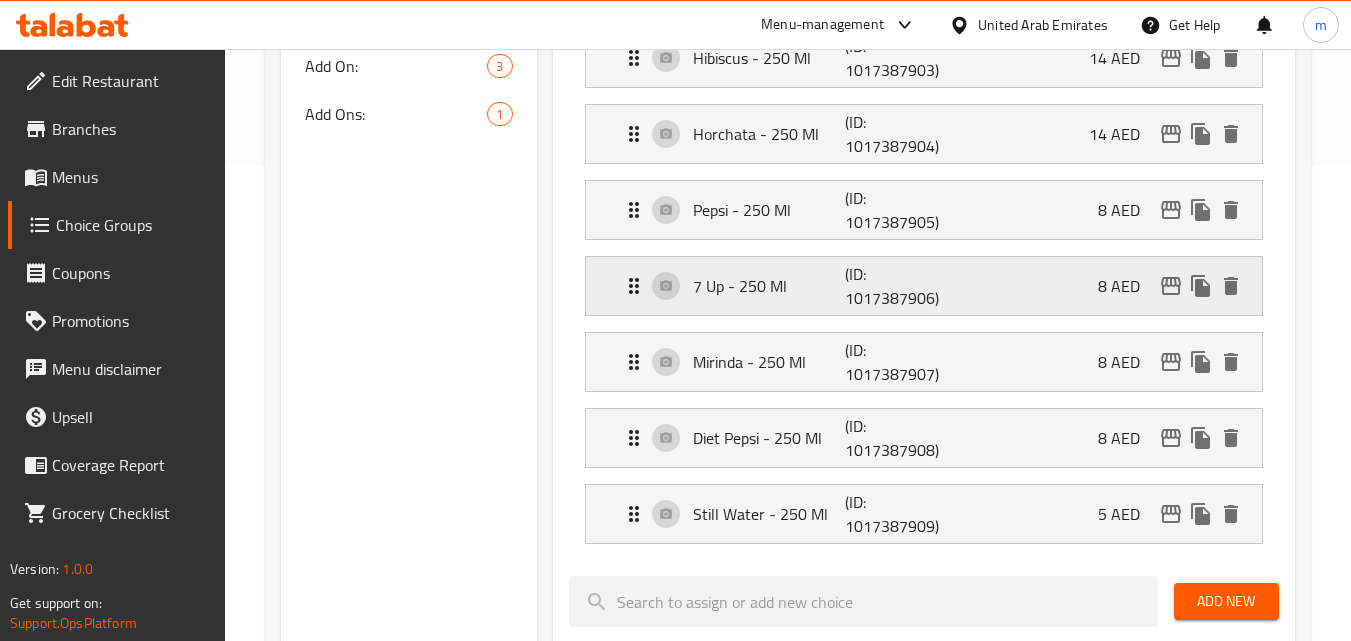 scroll, scrollTop: 400, scrollLeft: 0, axis: vertical 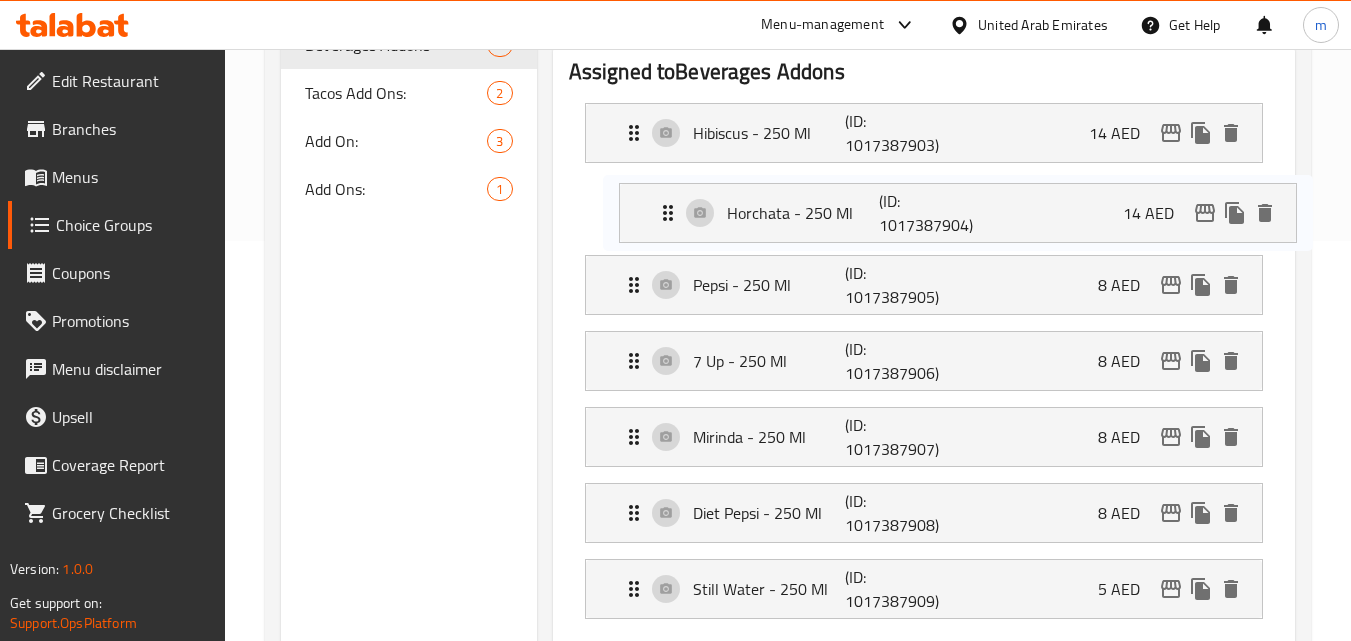 drag, startPoint x: 692, startPoint y: 213, endPoint x: 732, endPoint y: 219, distance: 40.4475 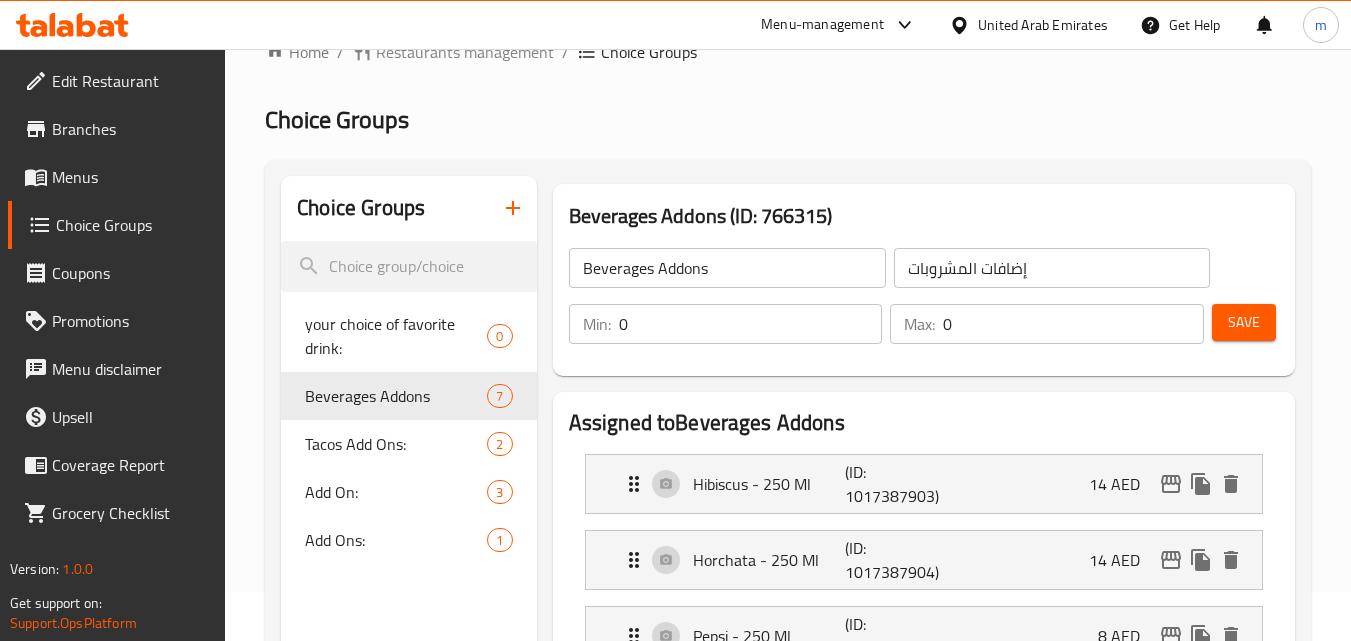 scroll, scrollTop: 0, scrollLeft: 0, axis: both 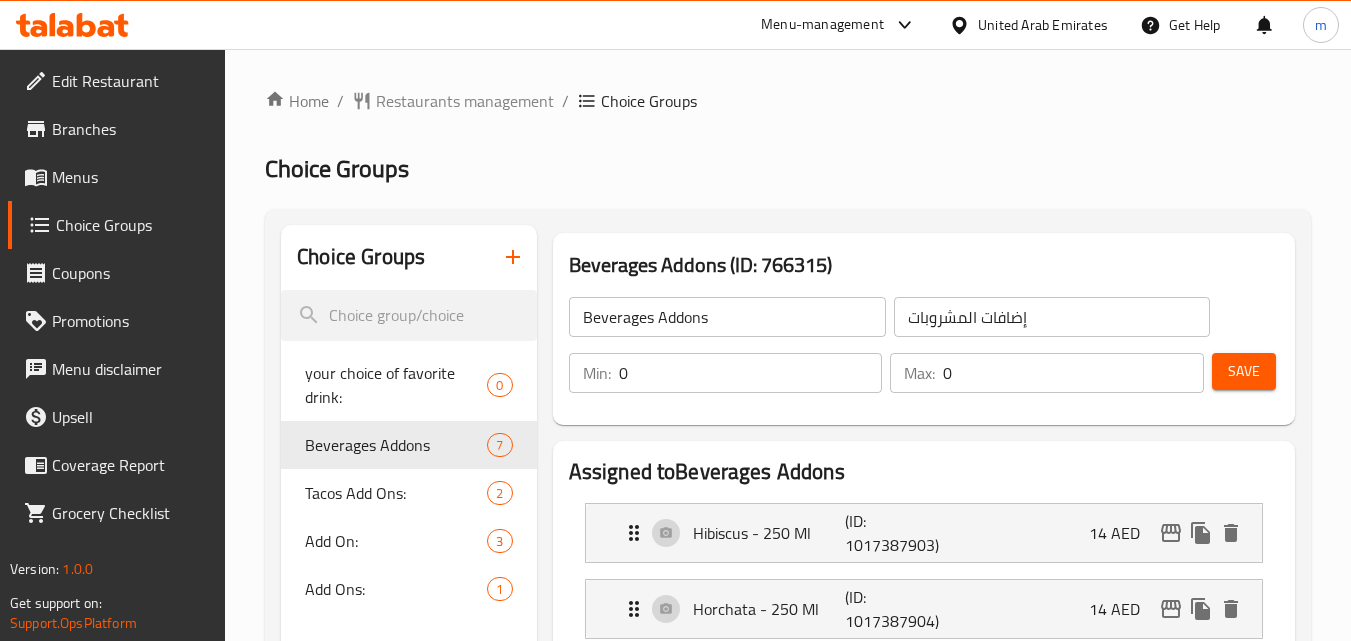 click on "Home / Restaurants management / Choice Groups Choice Groups Choice Groups your choice of favorite drink: 0 Beverages Addons 7 Tacos Add Ons: 2 Add On: 3 Add Ons: 1 Beverages Addons (ID: 766315) Beverages Addons ​ إضافات المشروبات ​ Min: 0 ​ Max: 0 ​ Save Assigned to  Beverages Addons Hibiscus - 250 Ml (ID: 1017387903) 14 AED Name (En) Hibiscus - 250 Ml Name (En) Name (Ar) كركديه - 250 مل Name (Ar) Price AED 14 Price Status Horchata - 250 Ml (ID: 1017387904) 14 AED Name (En) Horchata - 250 Ml Name (En) Name (Ar) هورشاتا - 250 مل Name (Ar) Price AED 14 Price Status Pepsi - 250 Ml (ID: 1017387905) 8 AED Name (En) Pepsi - 250 Ml Name (En) Name (Ar) بيبسي - 250 مل Name (Ar) Price AED 8 Price Status 7 Up - 250 Ml (ID: 1017387906) 8 AED Name (En) 7 Up - 250 Ml Name (En) Name (Ar) سفن أب - 250 مل Name (Ar) Price AED 8 Price Status Mirinda - 250 Ml (ID: 1017387907) 8 AED Name (En) Mirinda - 250 Ml Name (En) Name (Ar) ميرندا - 250 مل Name (Ar) Price AED 8 8" at bounding box center (788, 920) 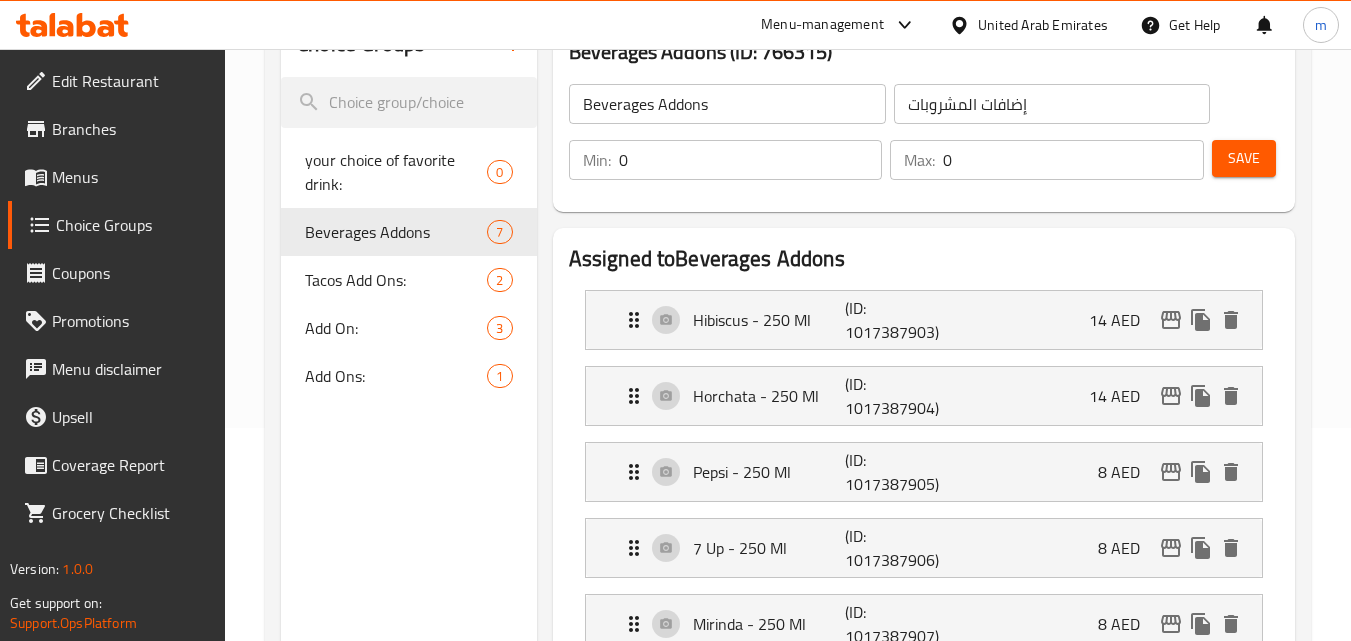 scroll, scrollTop: 300, scrollLeft: 0, axis: vertical 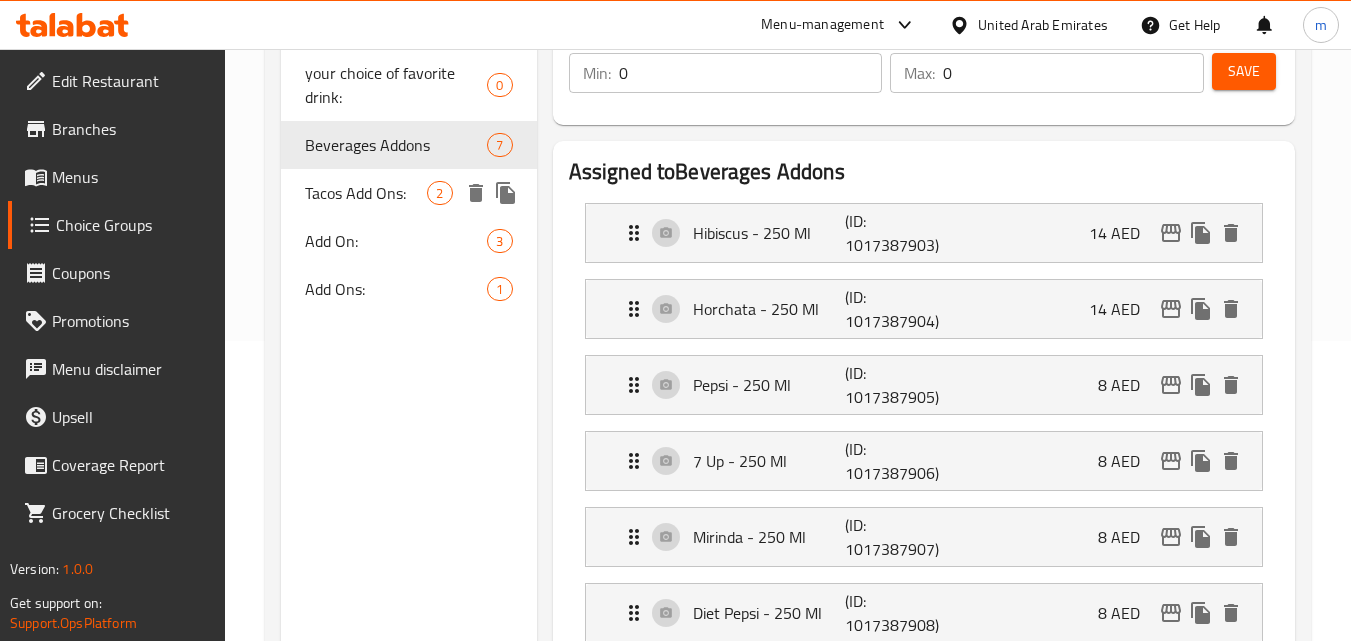 click on "Tacos Add Ons:" at bounding box center [366, 193] 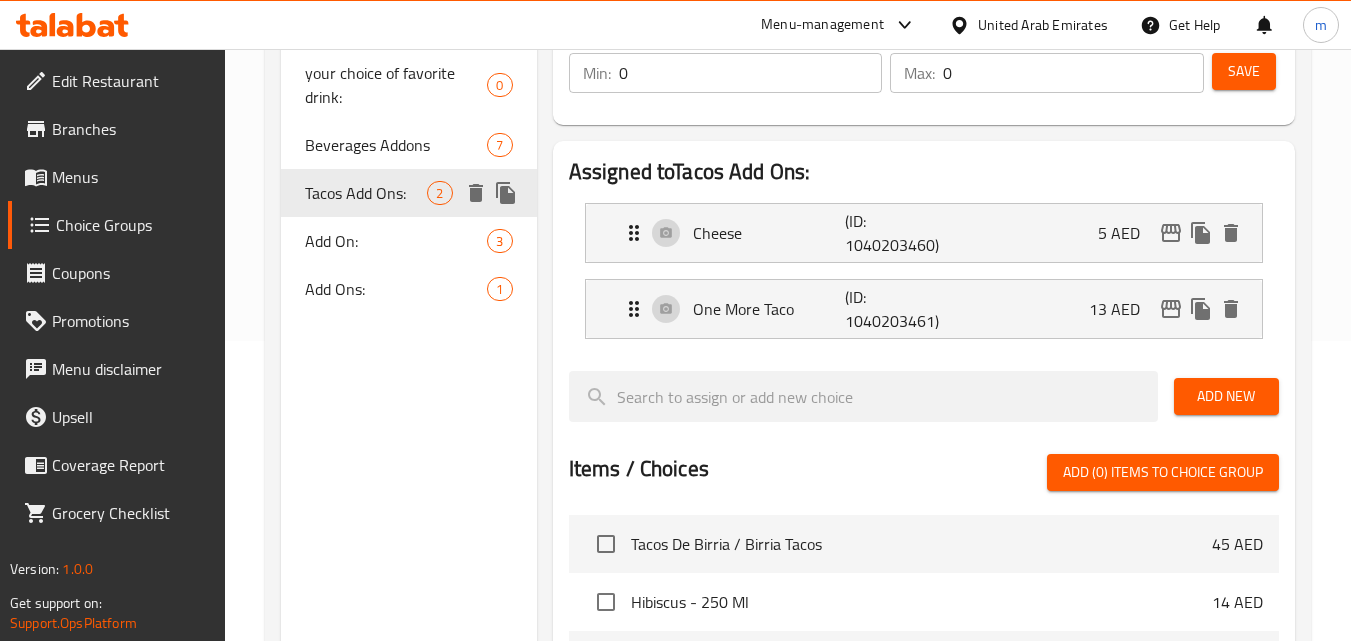 type on "Tacos Add Ons:" 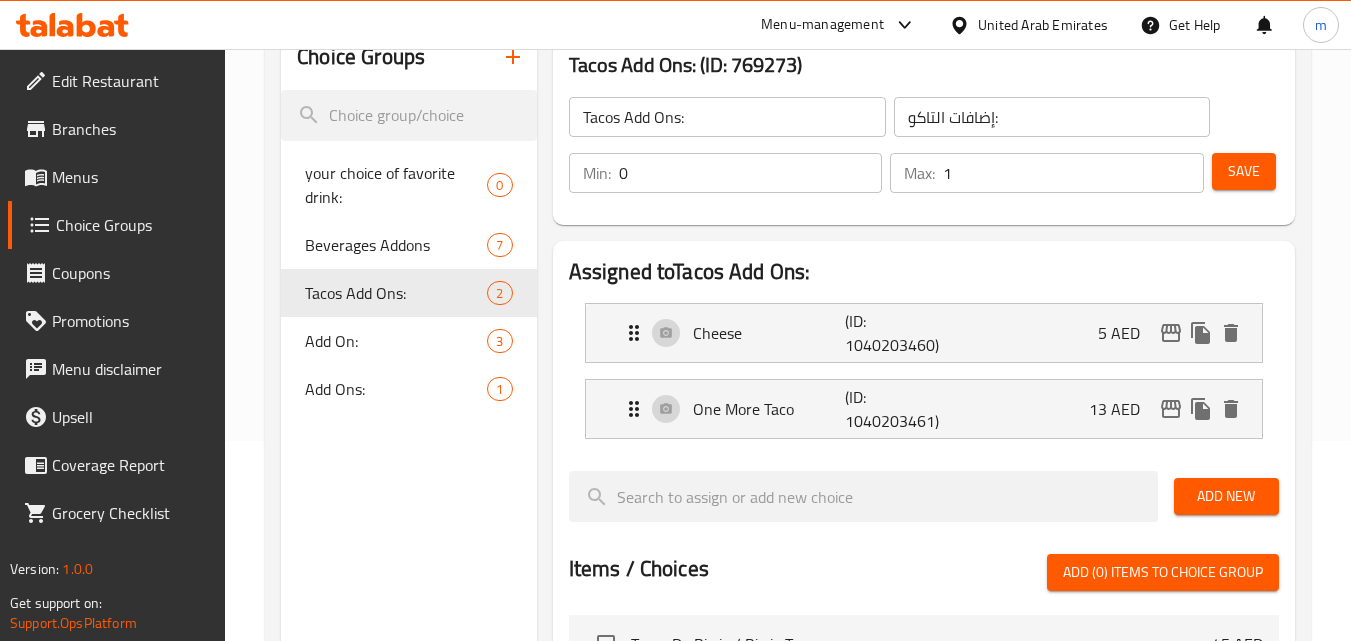 scroll, scrollTop: 300, scrollLeft: 0, axis: vertical 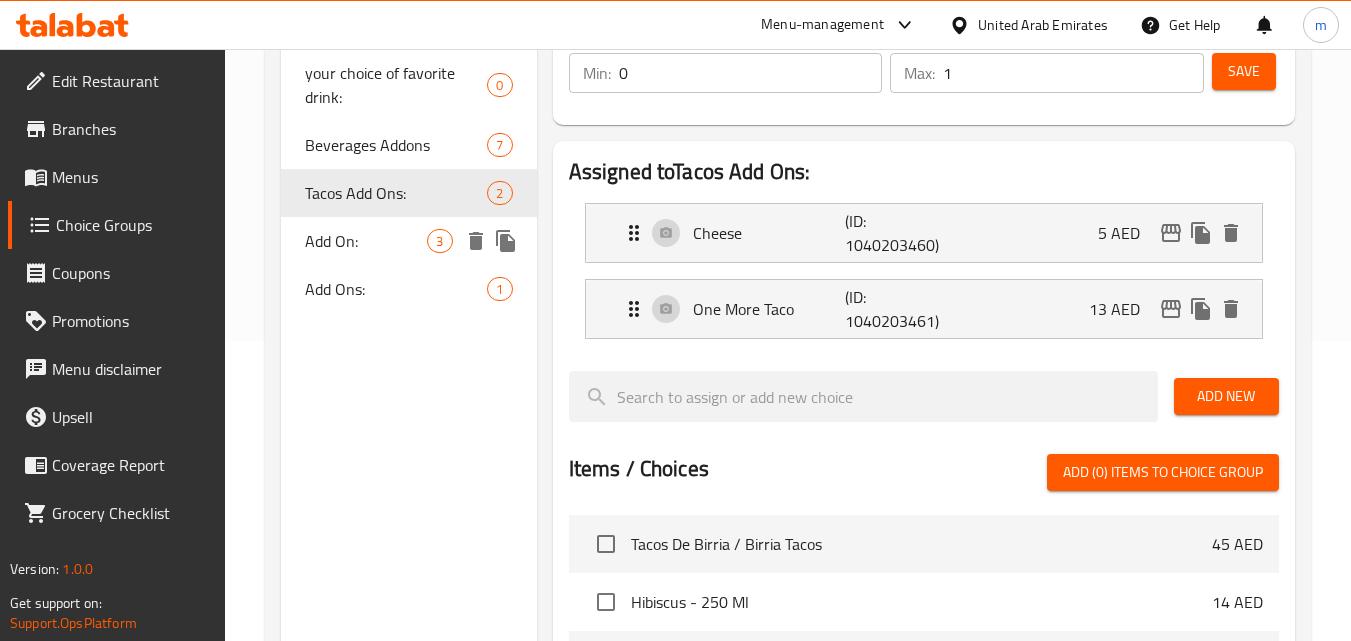 click on "Add On:" at bounding box center (366, 241) 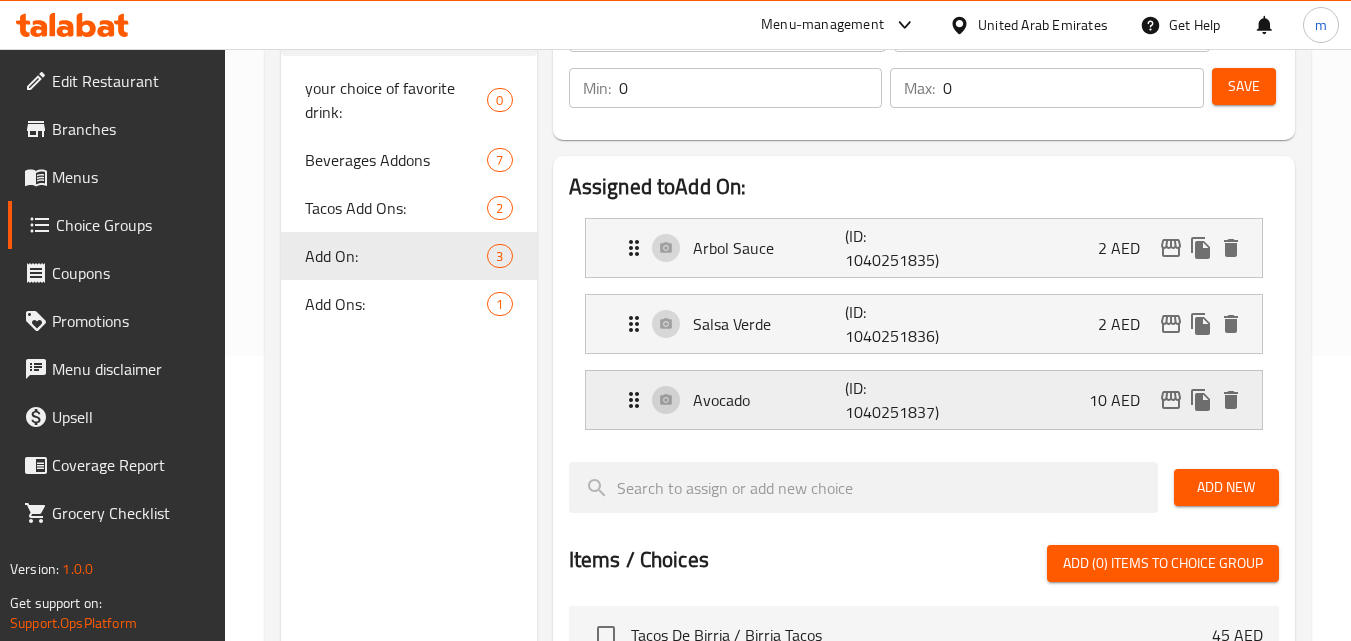 scroll, scrollTop: 500, scrollLeft: 0, axis: vertical 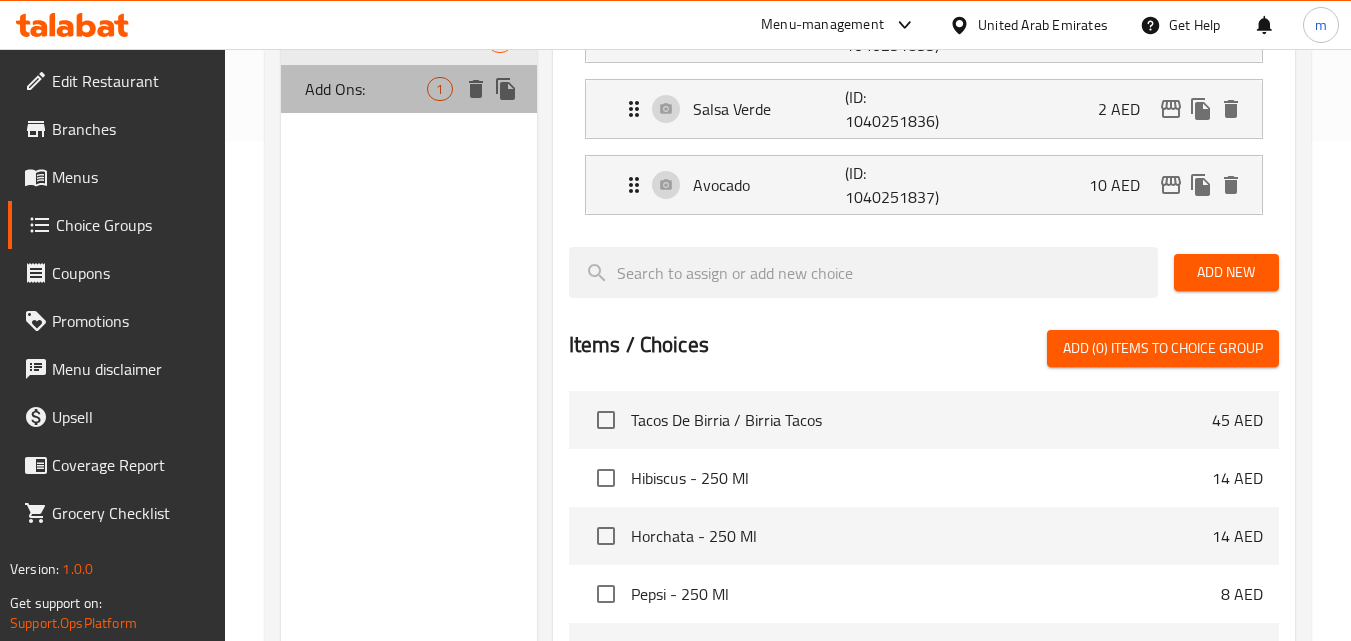 click on "Add Ons:" at bounding box center (366, 89) 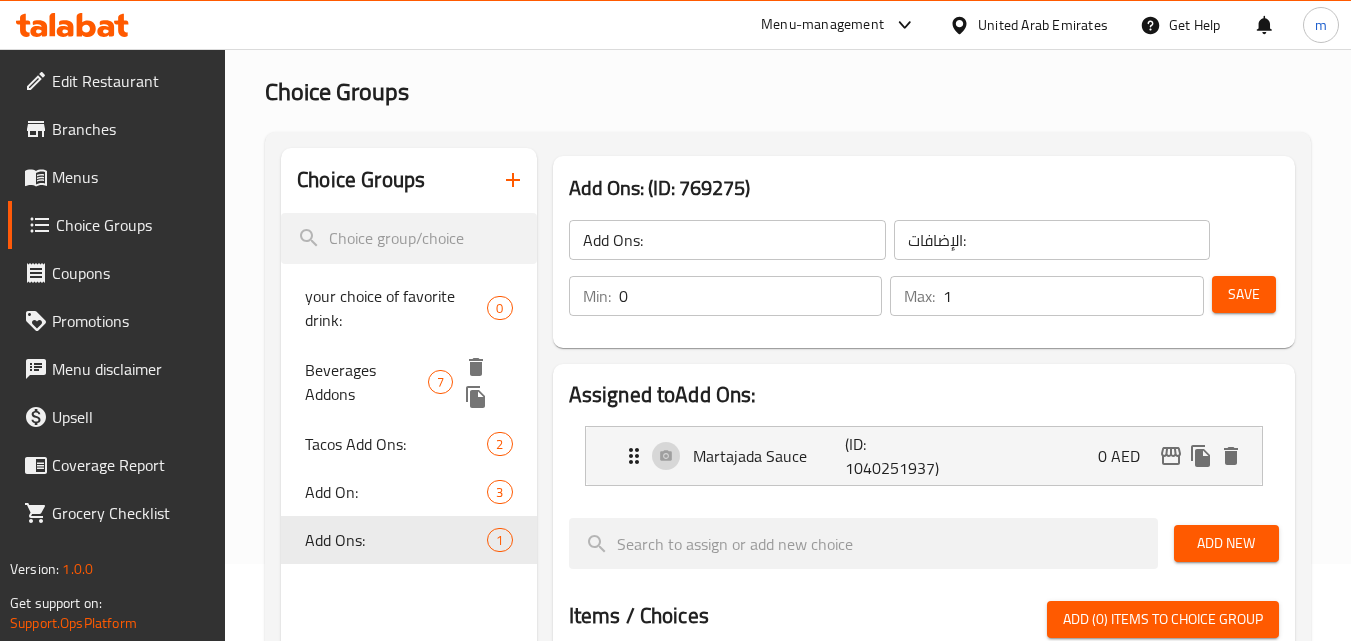 scroll, scrollTop: 100, scrollLeft: 0, axis: vertical 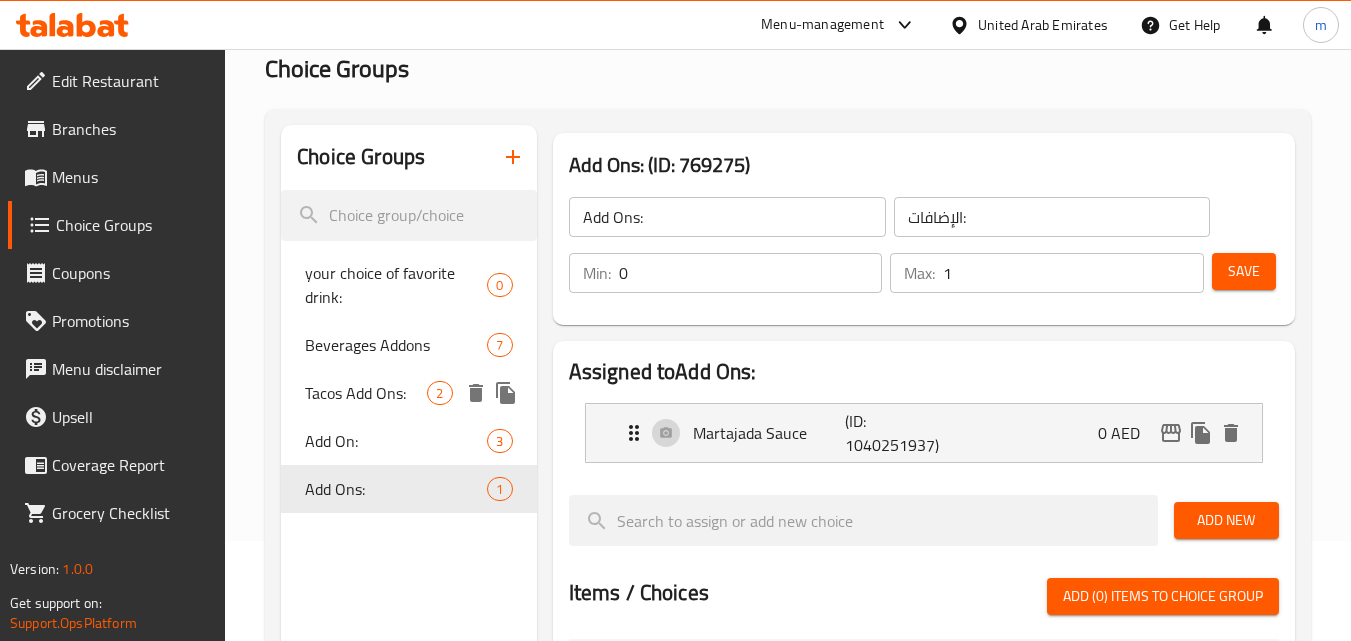 click on "Tacos Add Ons:" at bounding box center (366, 393) 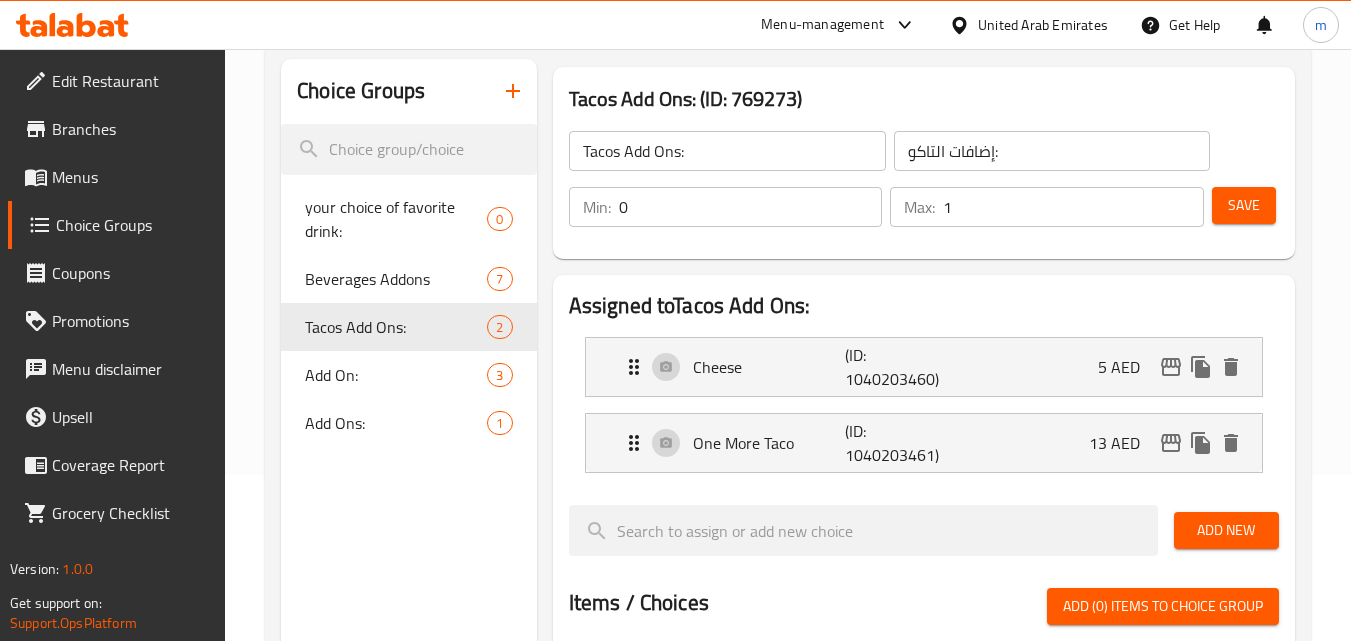 scroll, scrollTop: 200, scrollLeft: 0, axis: vertical 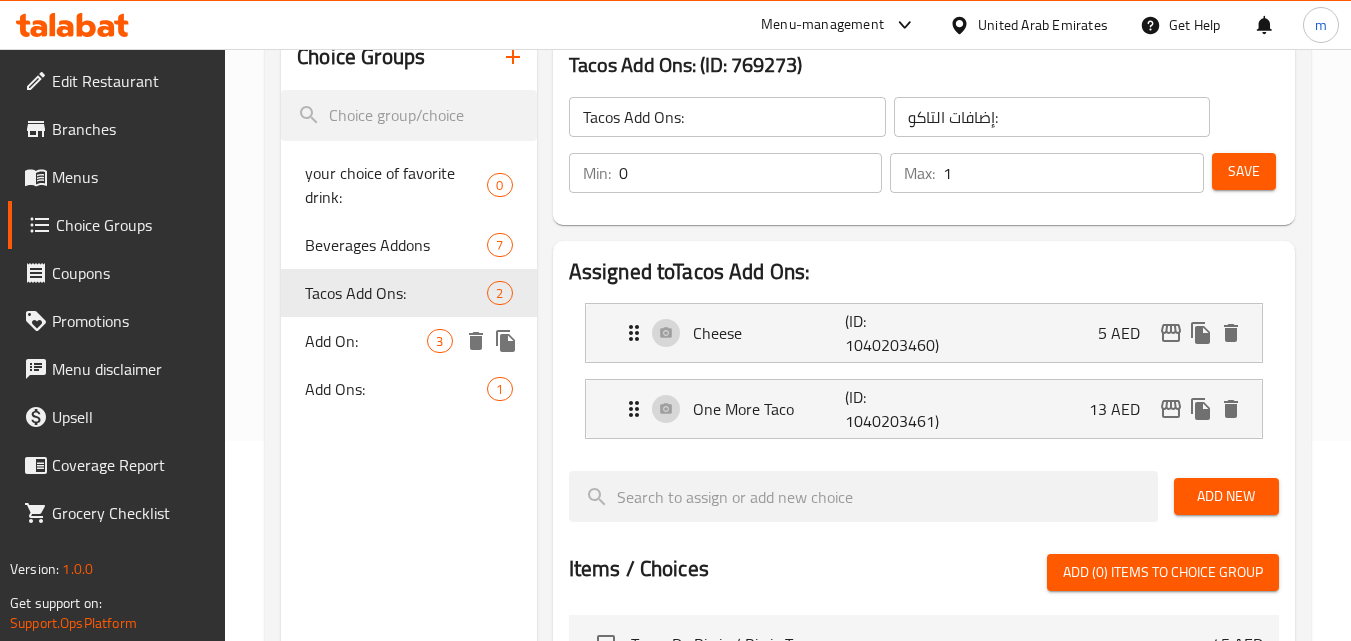 click on "Add On:" at bounding box center [366, 341] 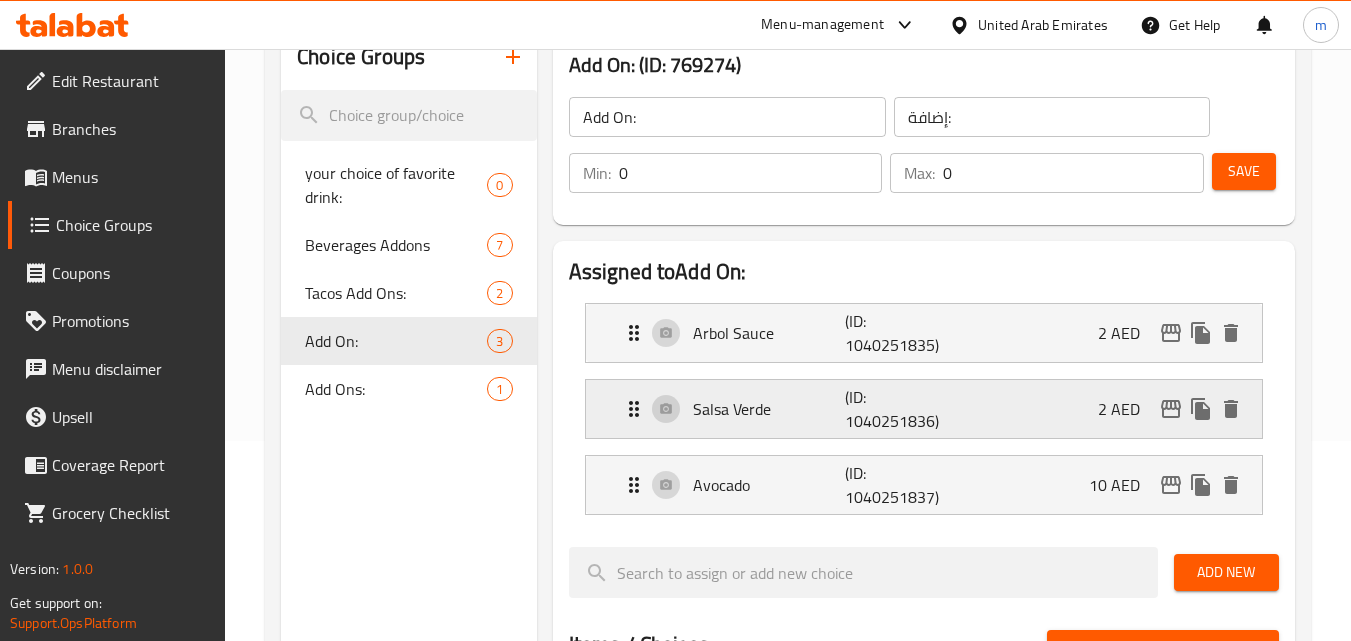 scroll, scrollTop: 300, scrollLeft: 0, axis: vertical 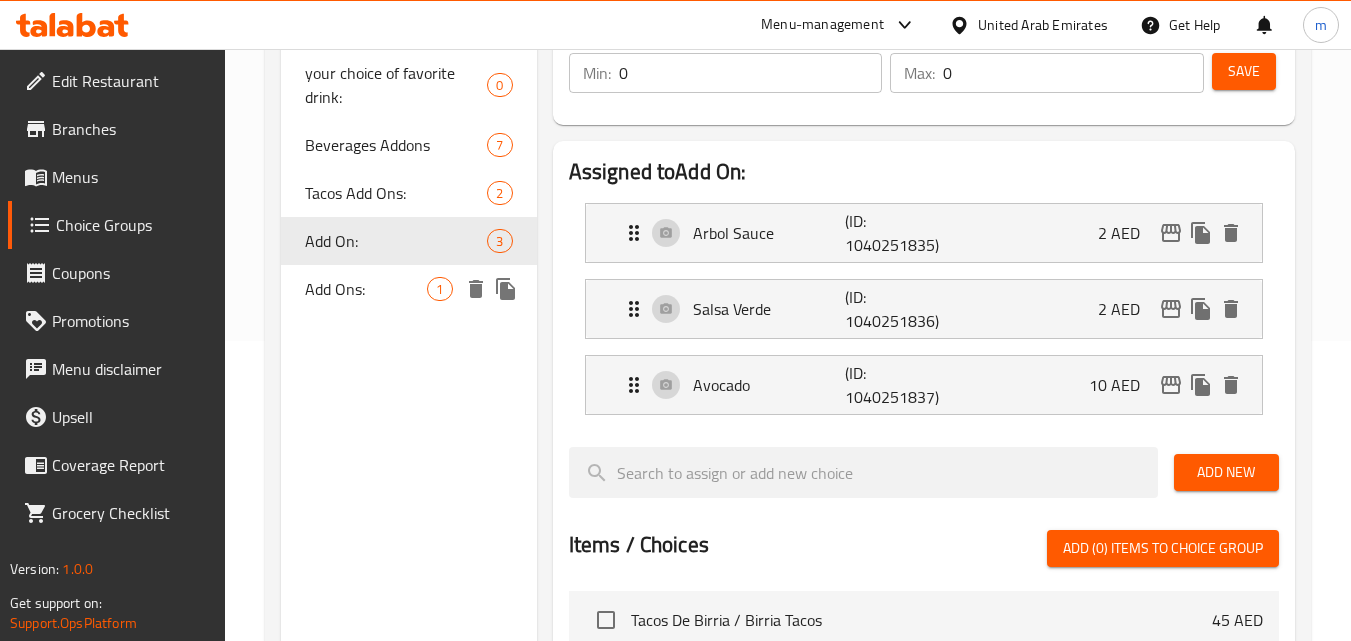 click on "Add Ons:" at bounding box center [366, 289] 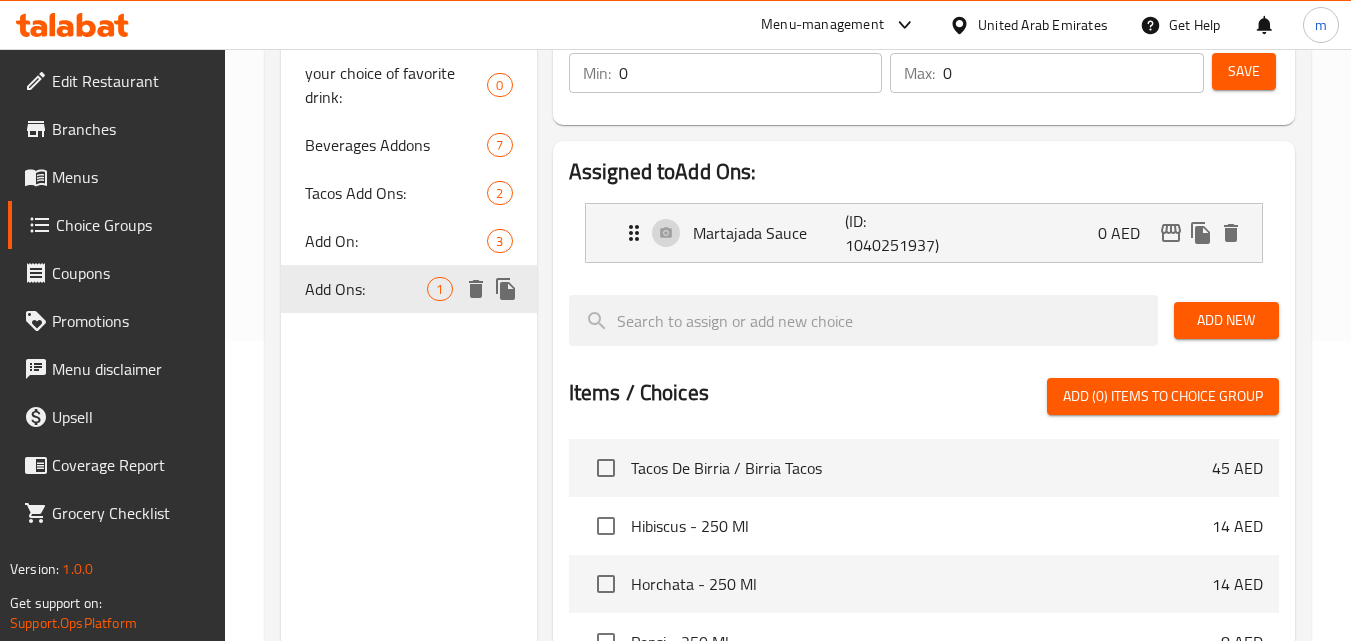 type on "Add Ons:" 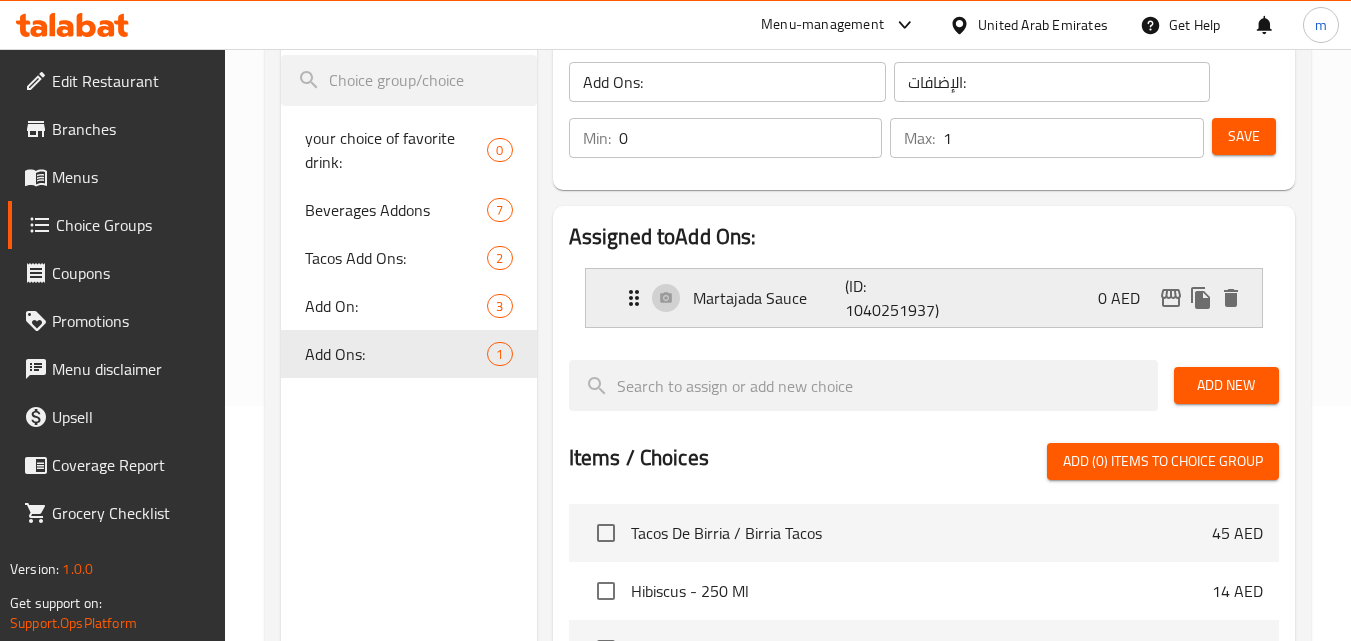 scroll, scrollTop: 200, scrollLeft: 0, axis: vertical 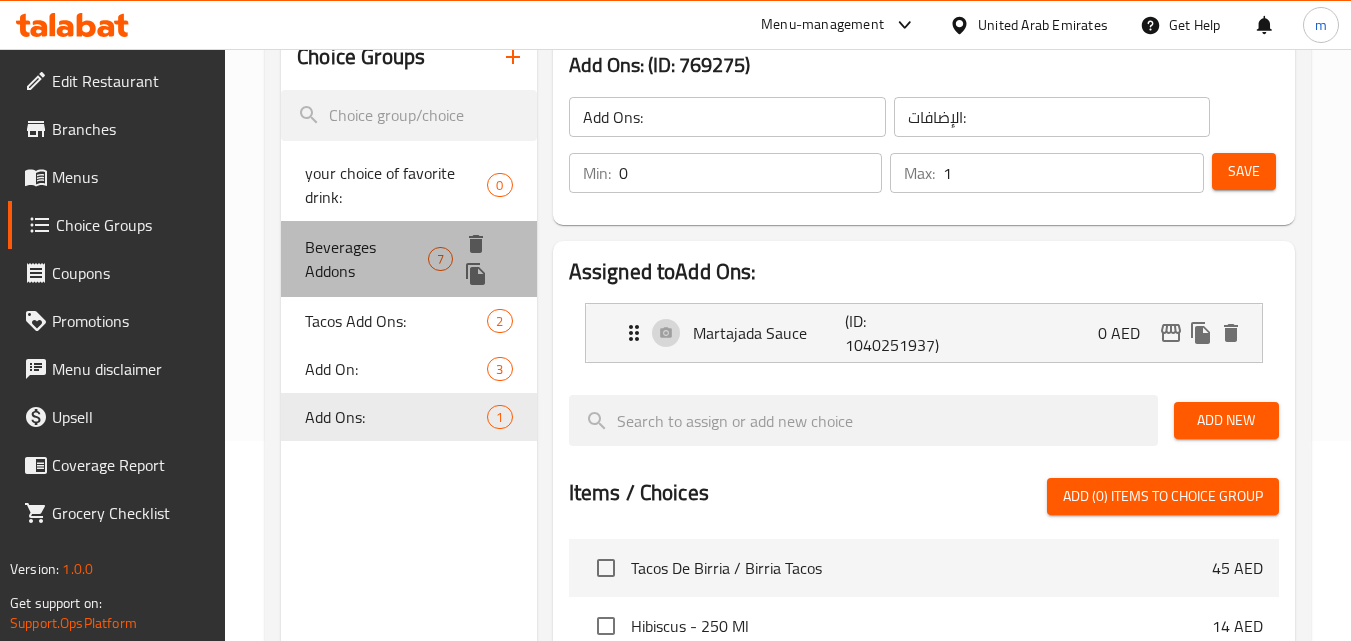 click on "Beverages Addons" at bounding box center [366, 259] 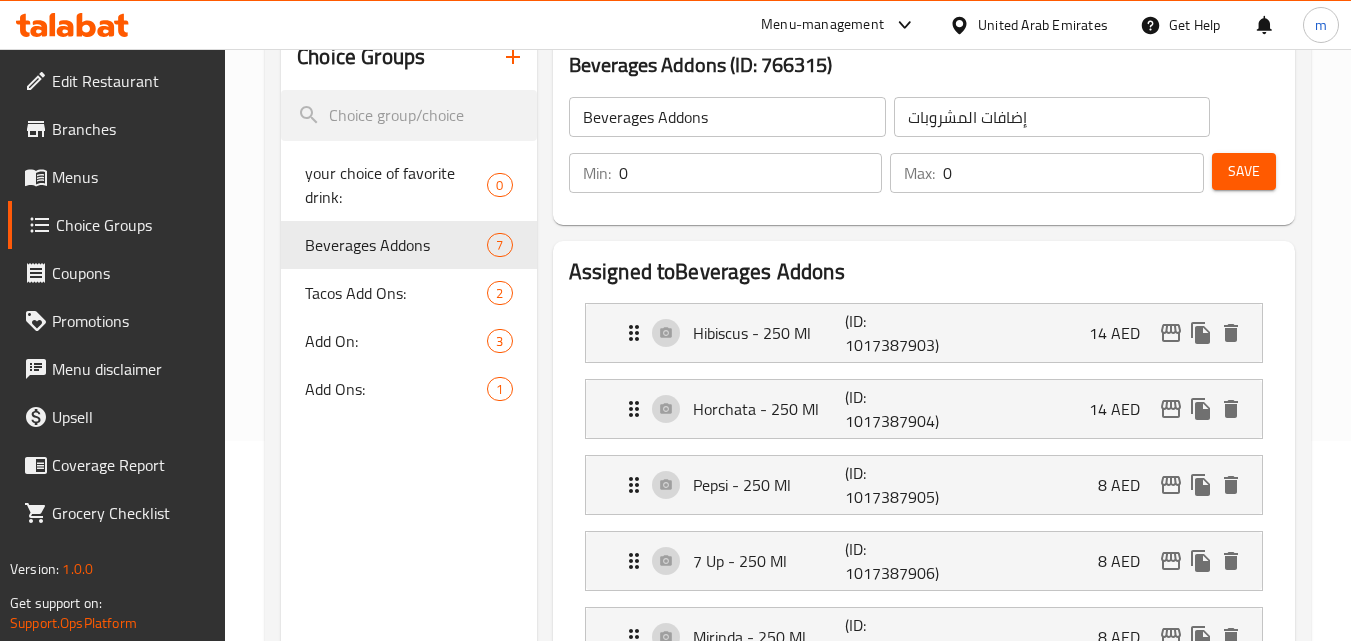 scroll, scrollTop: 0, scrollLeft: 0, axis: both 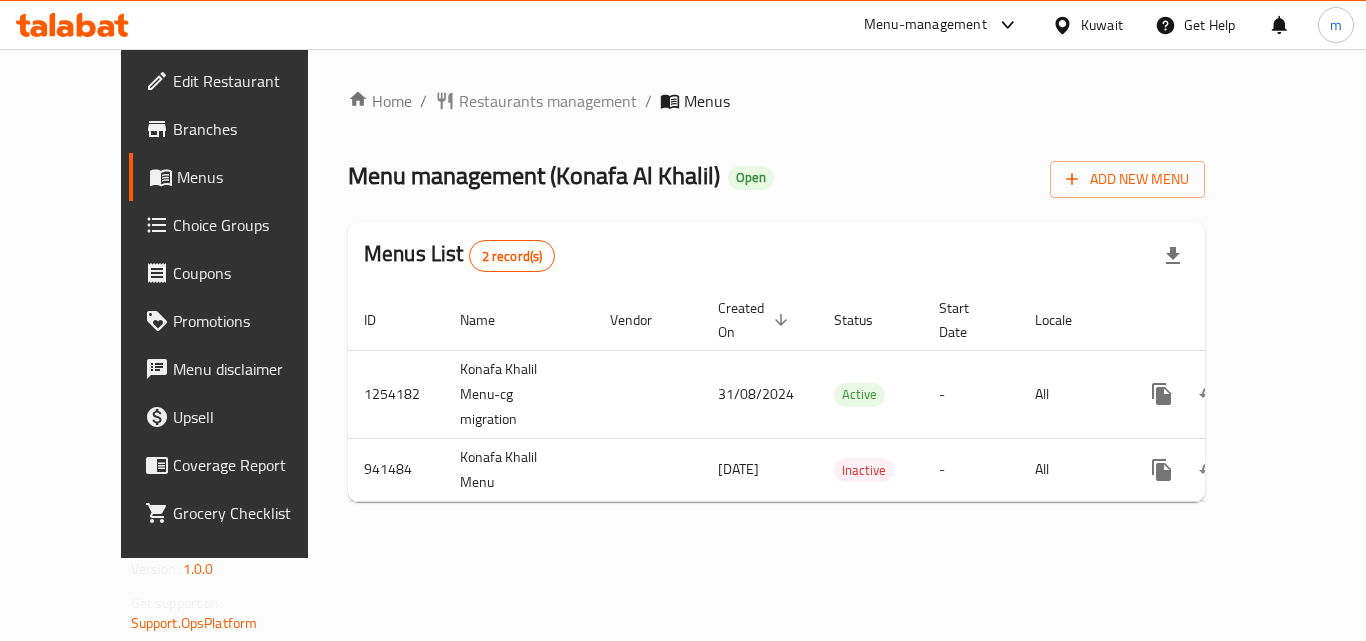 click 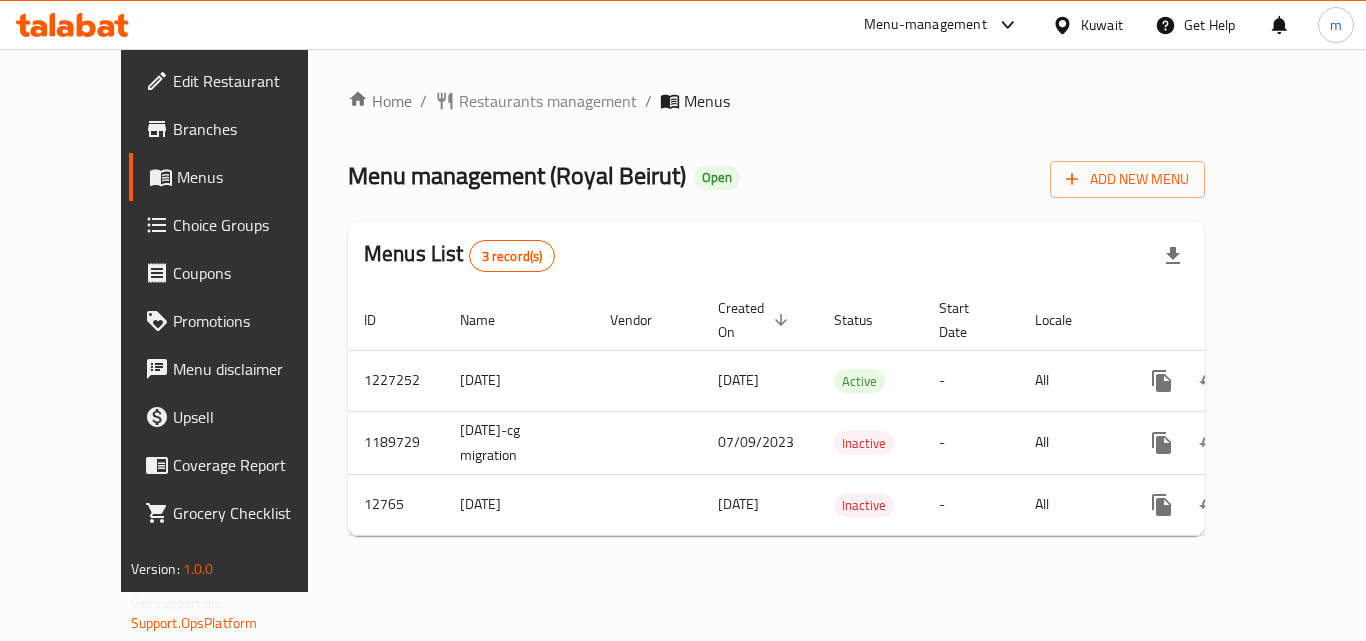 scroll, scrollTop: 0, scrollLeft: 0, axis: both 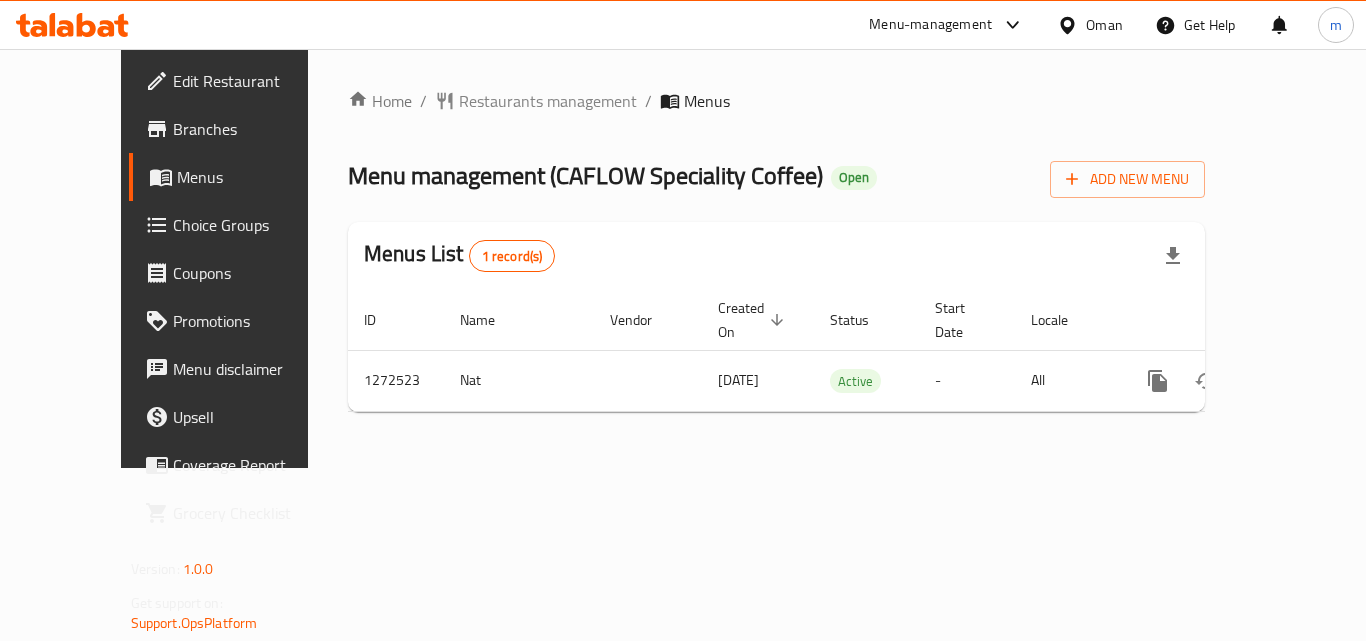 click 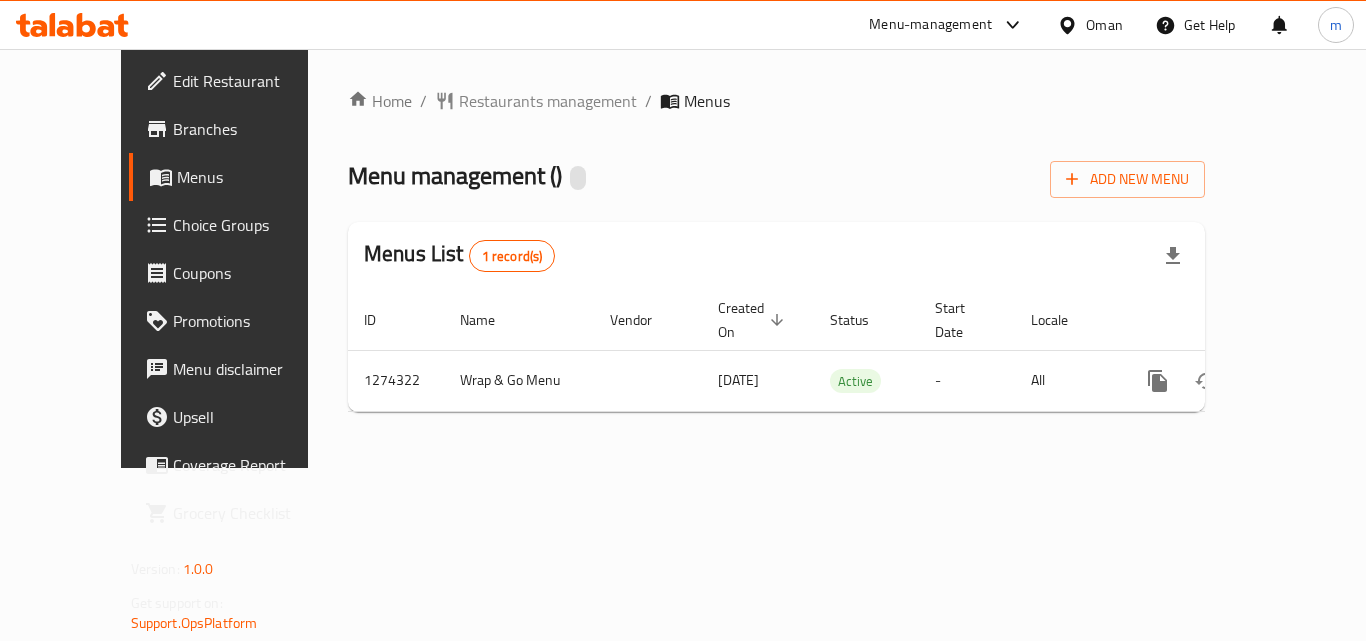 scroll, scrollTop: 0, scrollLeft: 0, axis: both 